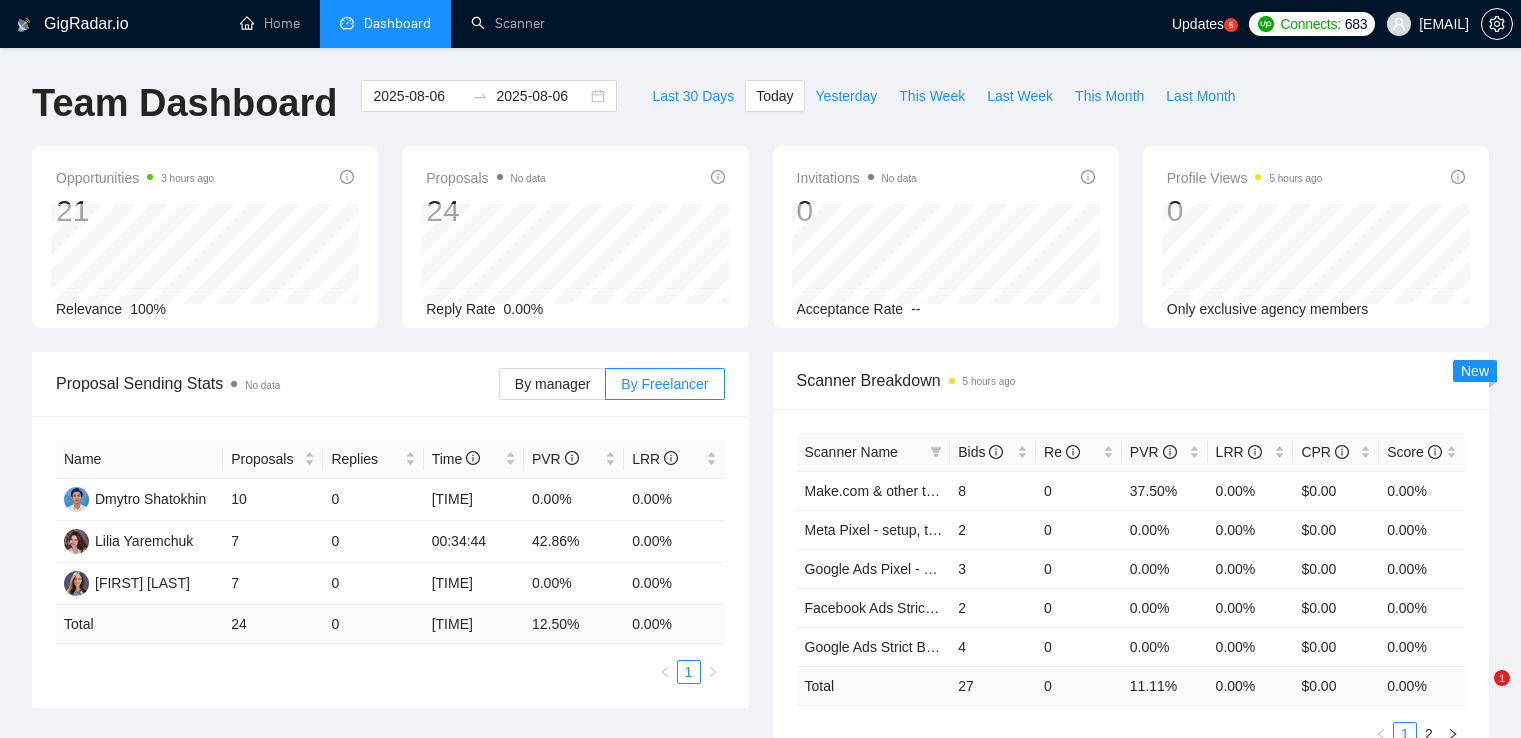 scroll, scrollTop: 0, scrollLeft: 0, axis: both 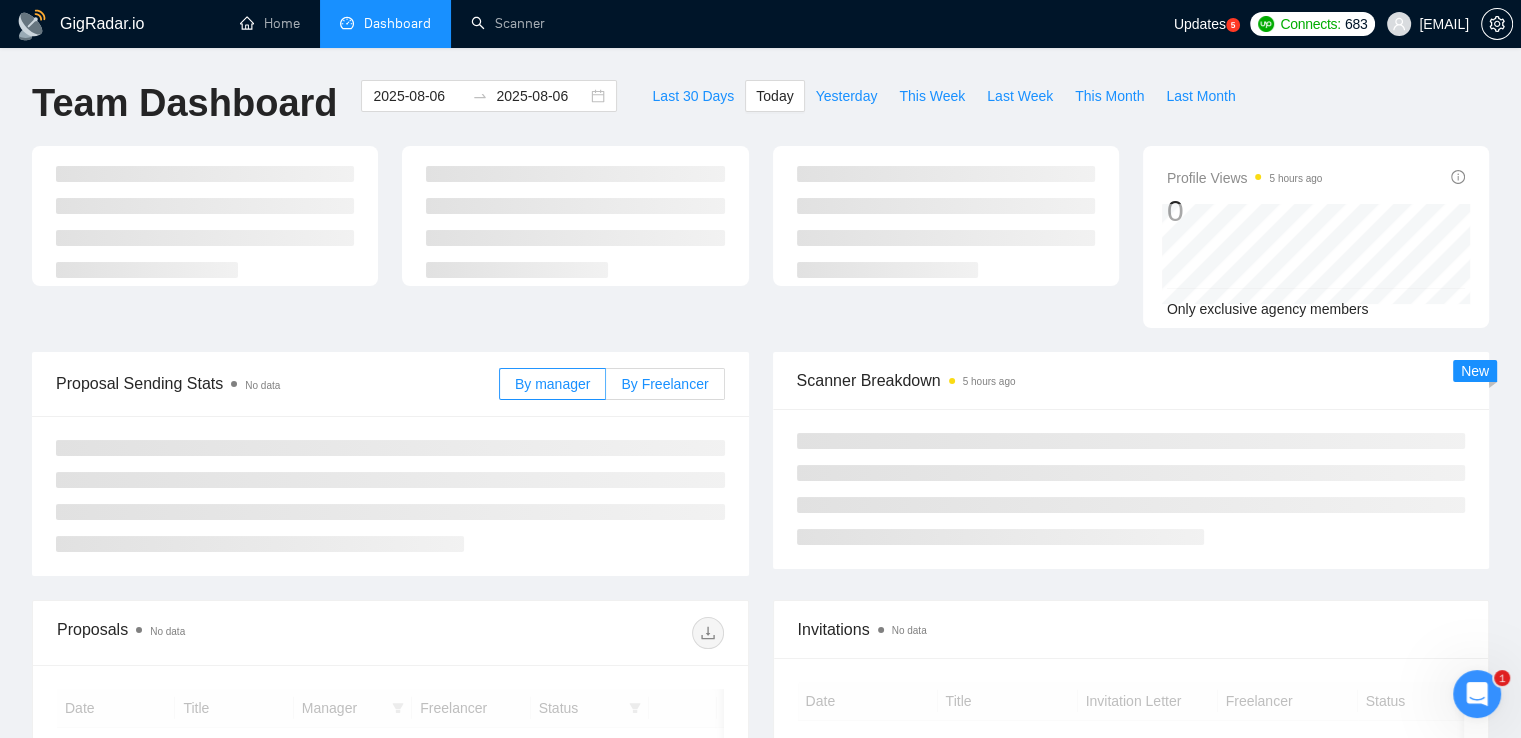 click on "Profile Views 5 hours ago 0   Only exclusive agency members" at bounding box center (760, 249) 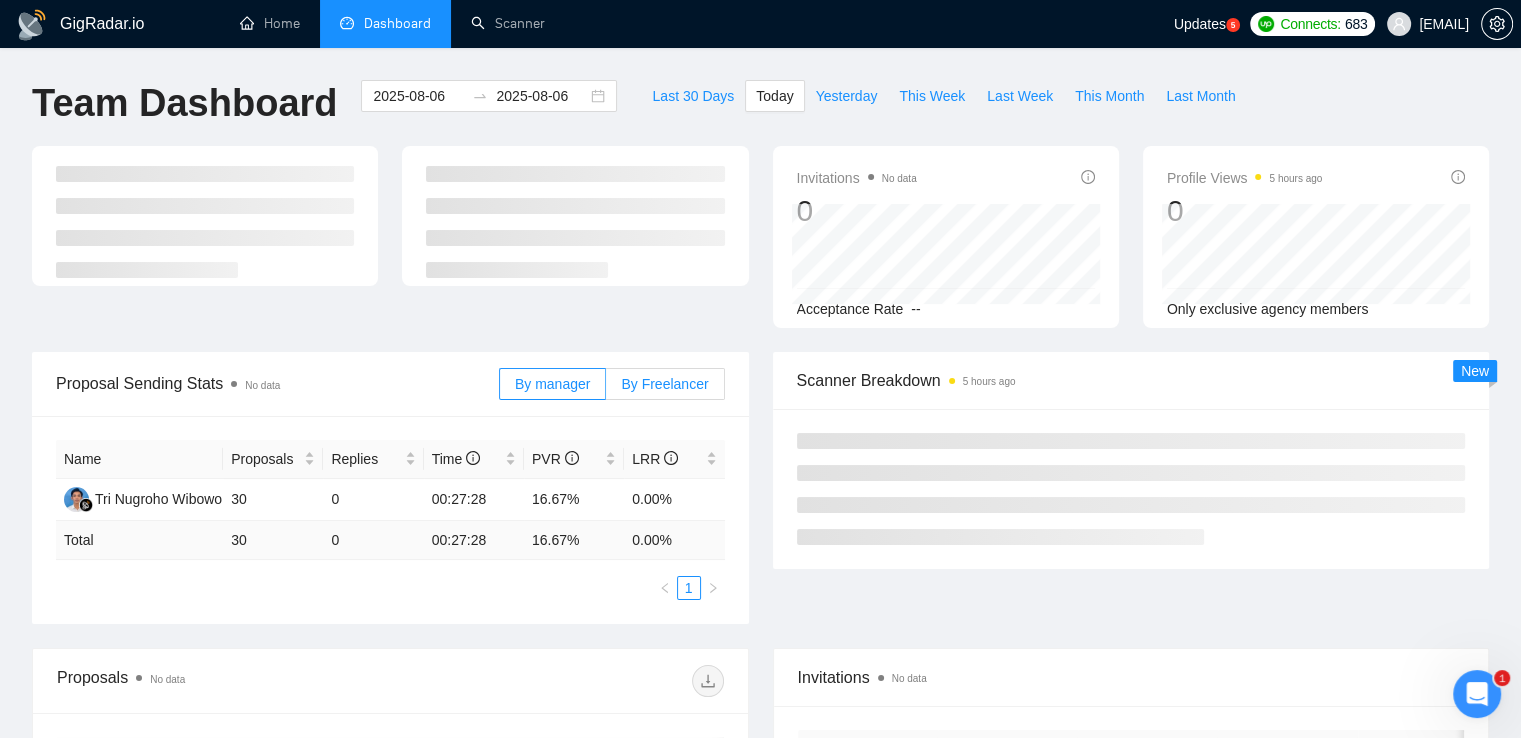 click on "By Freelancer" at bounding box center (664, 384) 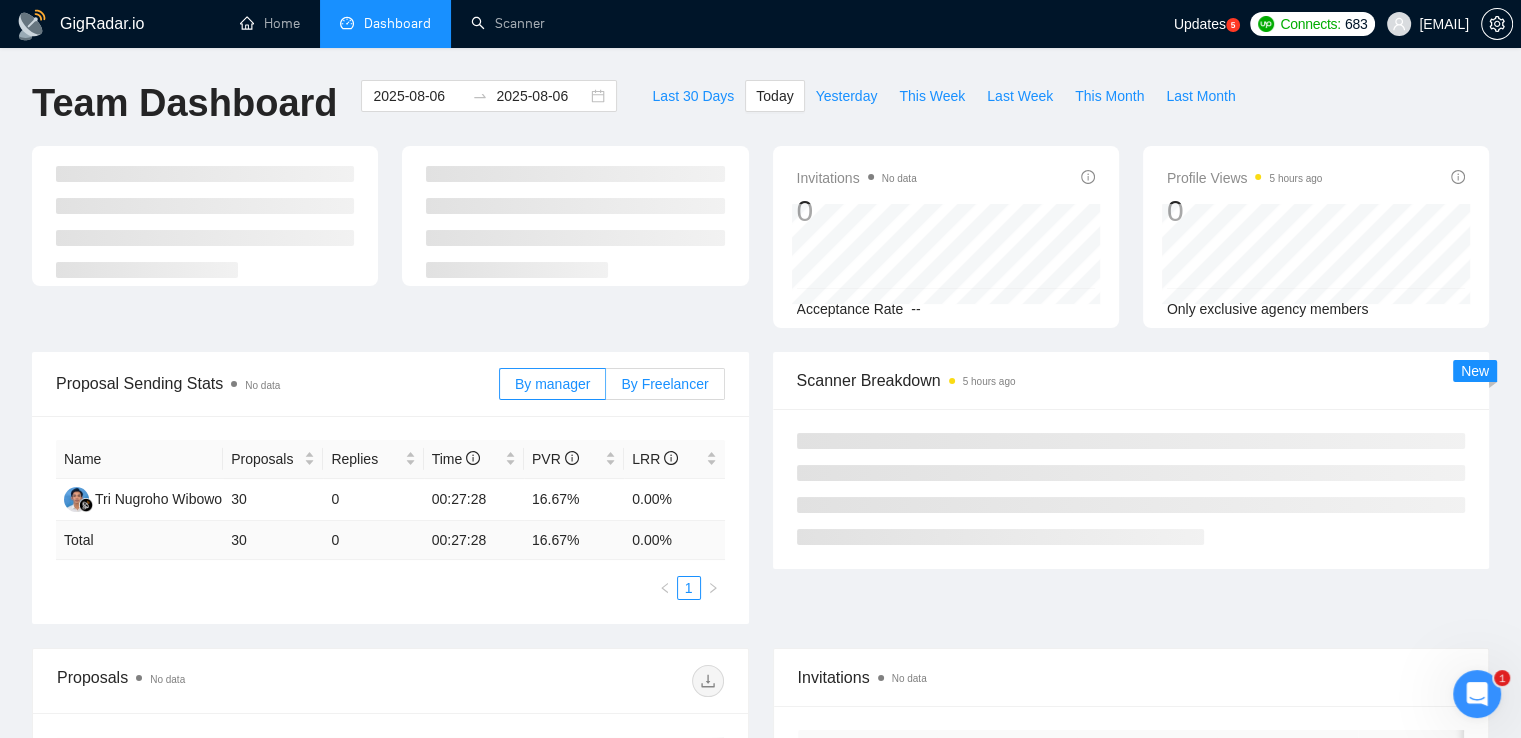 click on "By Freelancer" at bounding box center [606, 389] 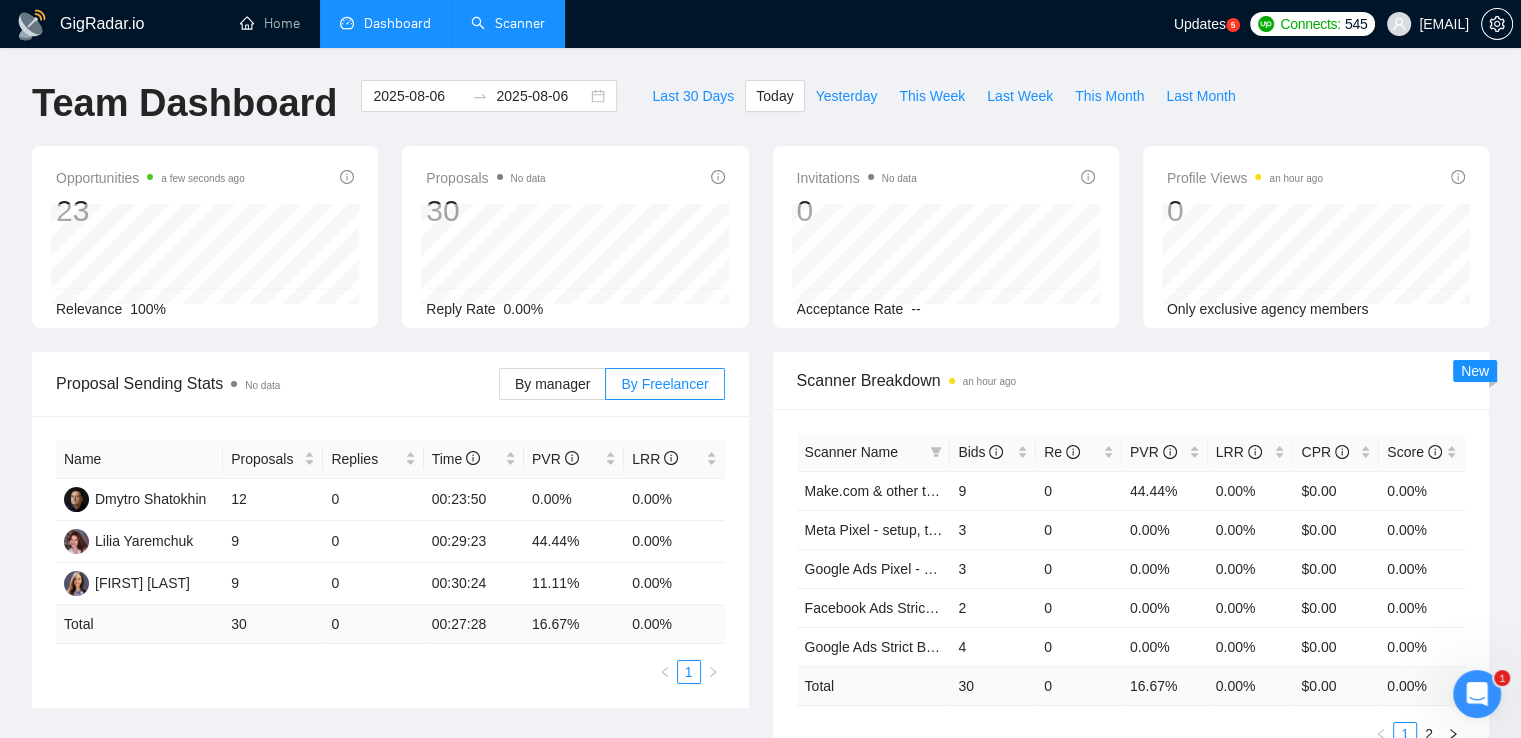 click on "Scanner" at bounding box center [508, 23] 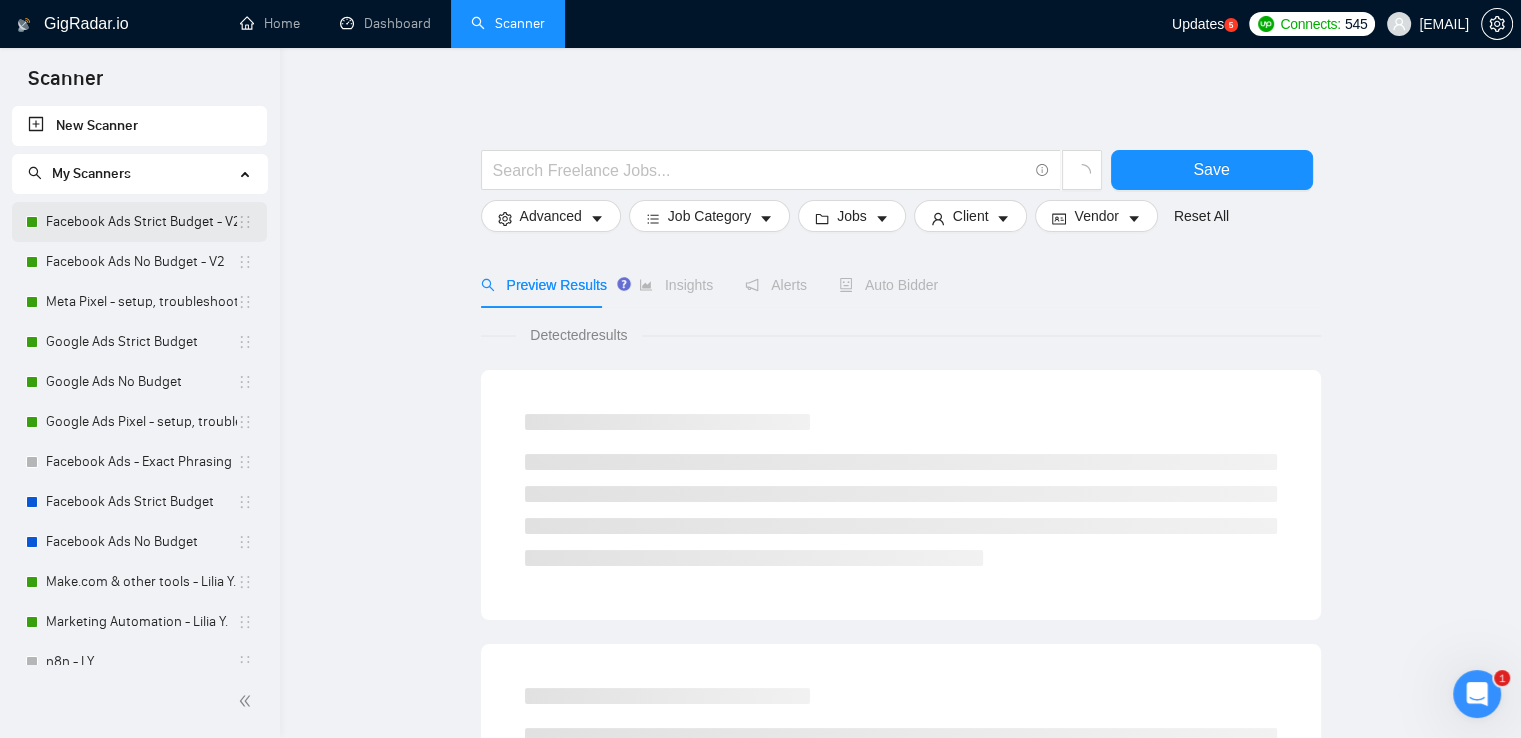 click on "Facebook Ads Strict Budget - V2" at bounding box center (141, 222) 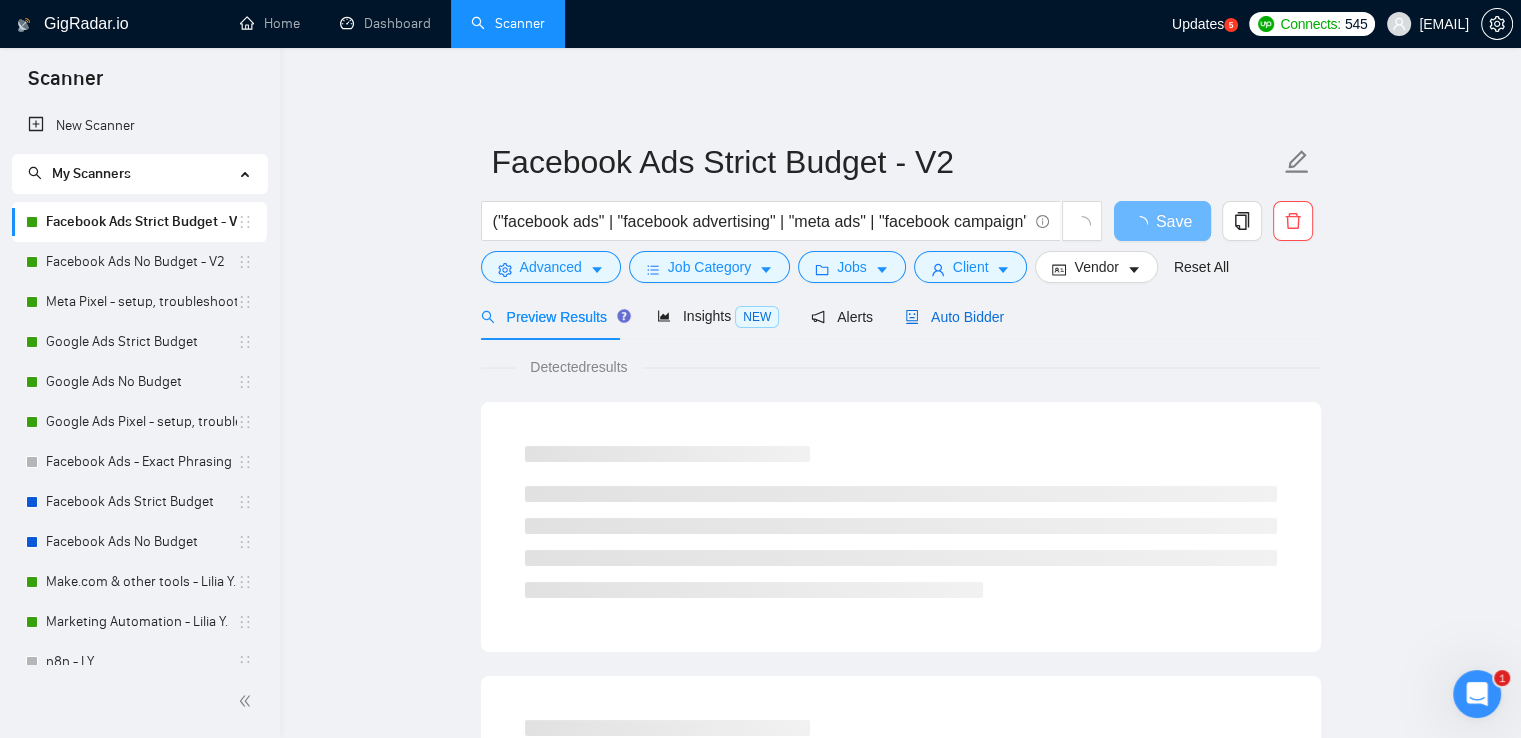 click on "Auto Bidder" at bounding box center [954, 317] 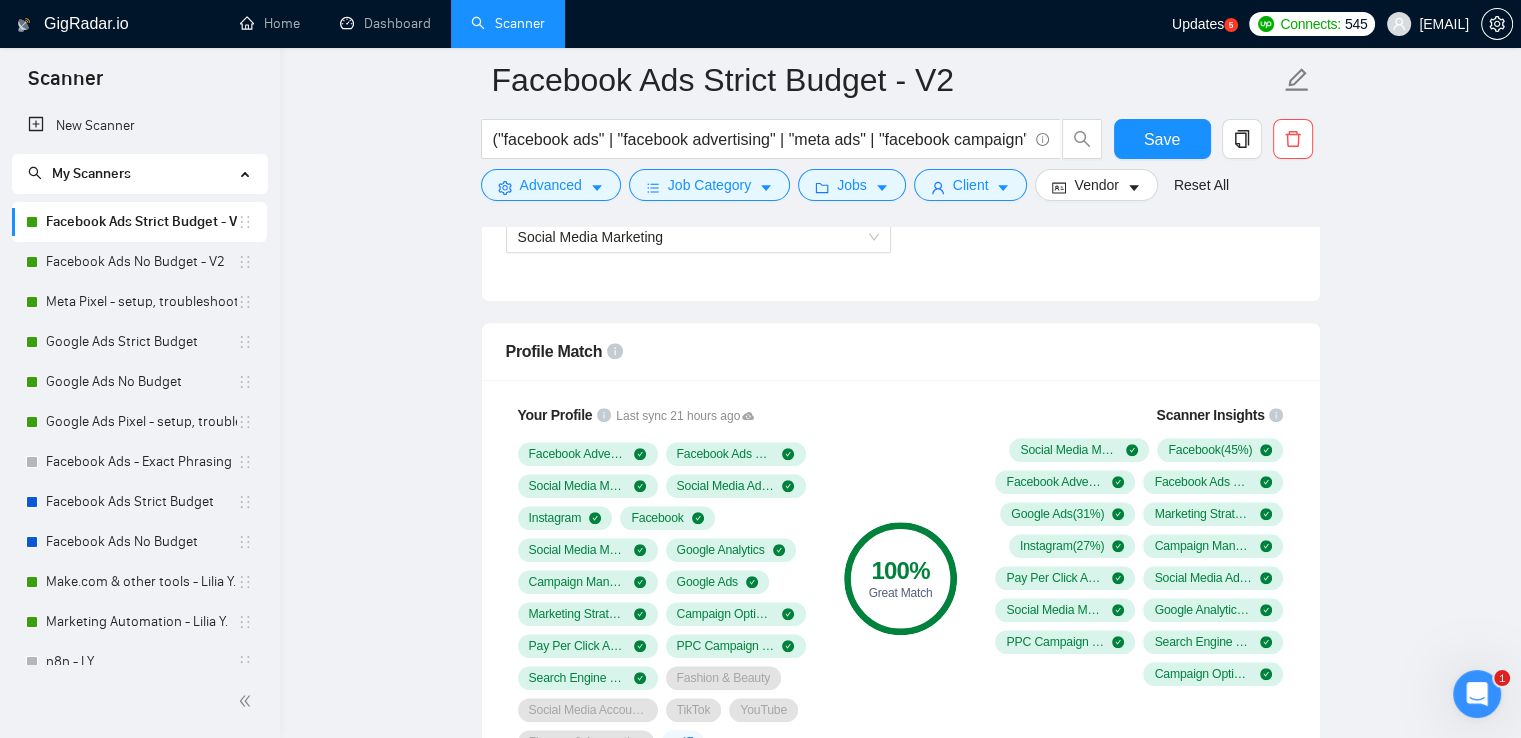 scroll, scrollTop: 1300, scrollLeft: 0, axis: vertical 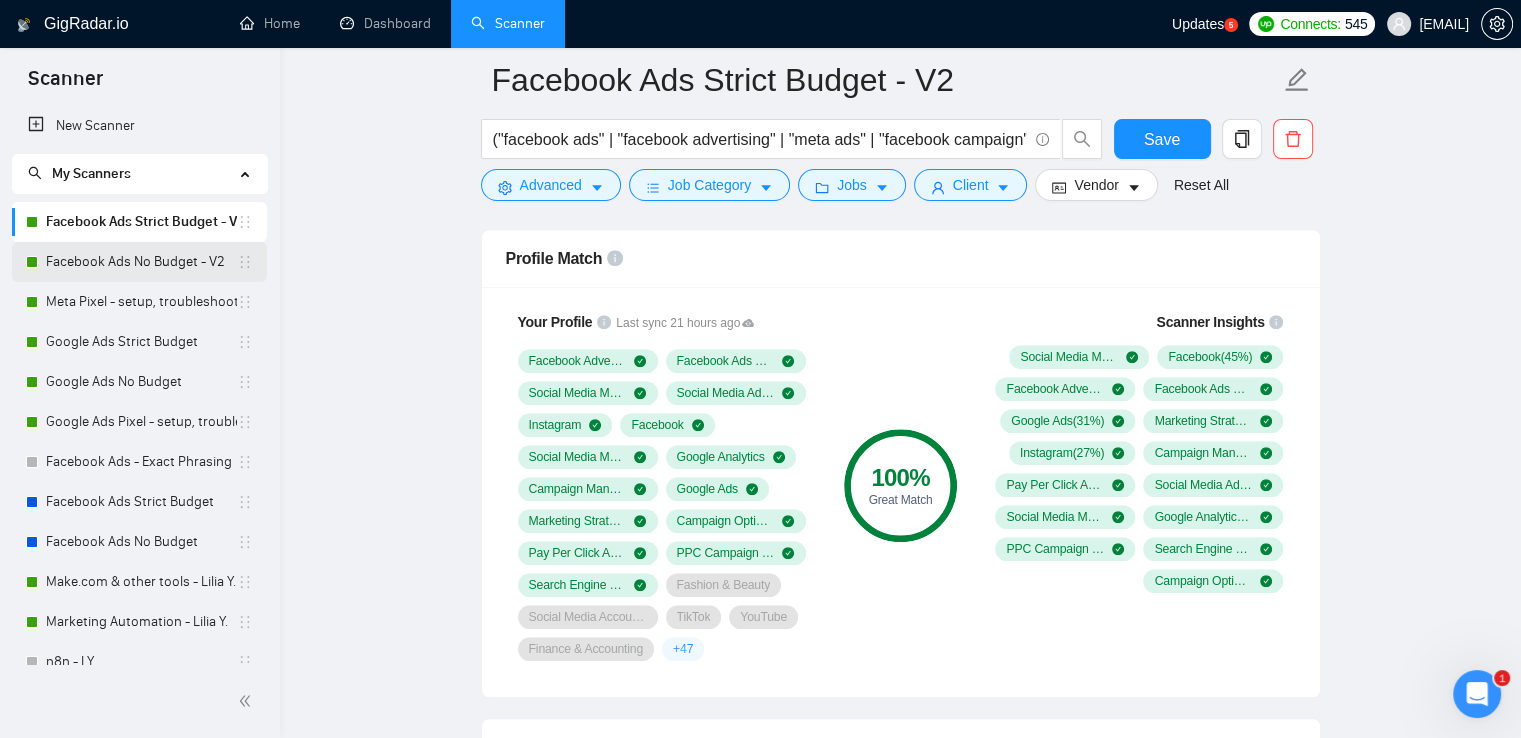 click on "Facebook Ads No Budget - V2" at bounding box center (141, 262) 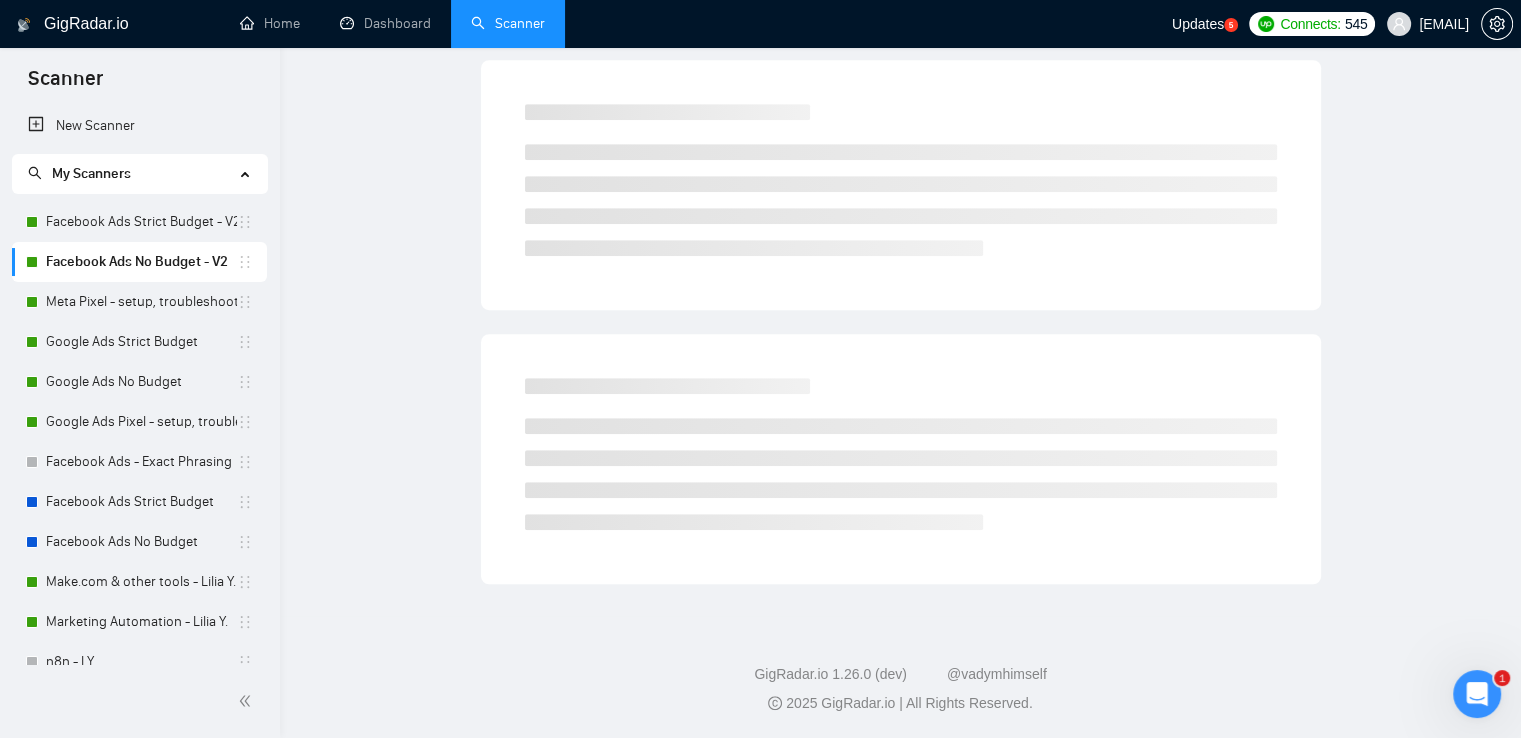 scroll, scrollTop: 0, scrollLeft: 0, axis: both 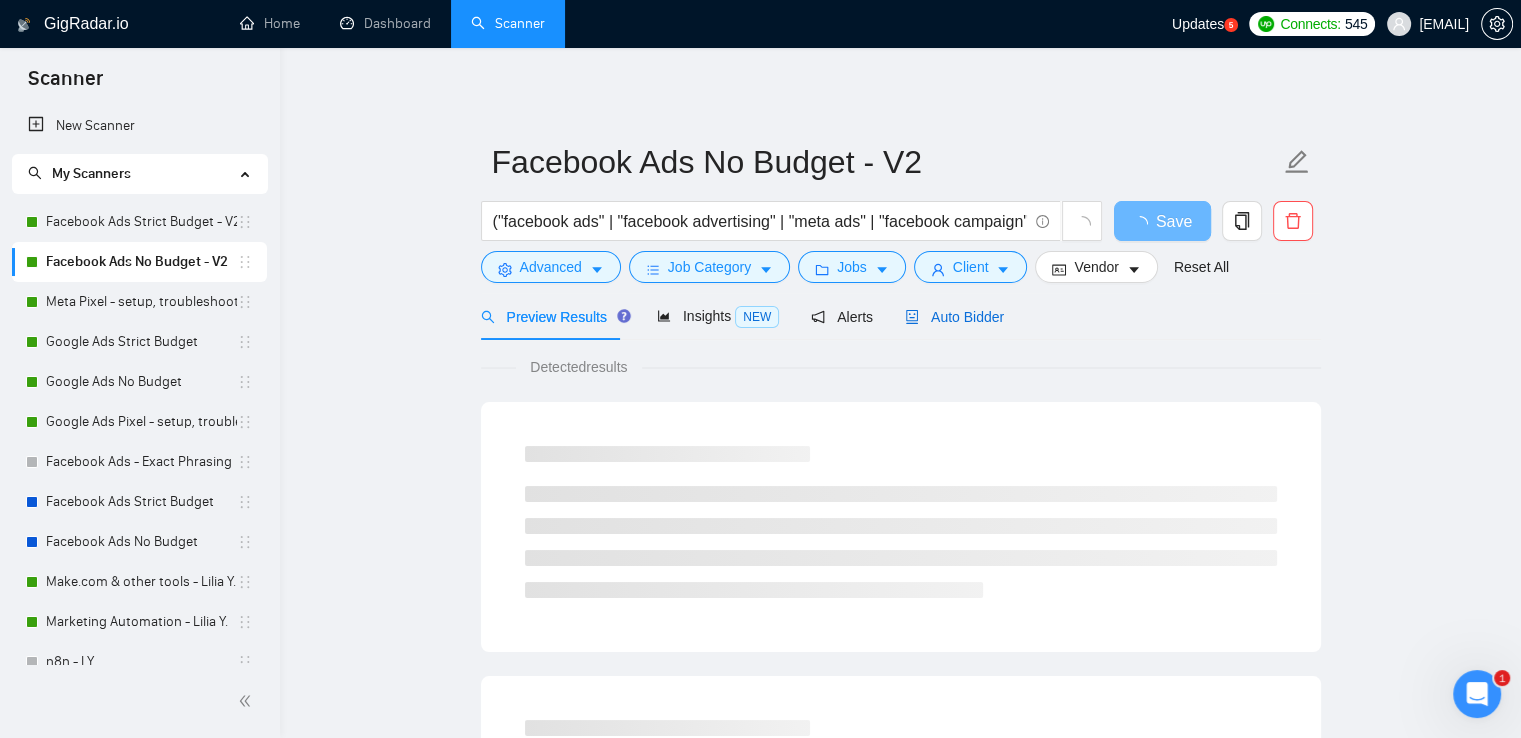 click on "Auto Bidder" at bounding box center (954, 317) 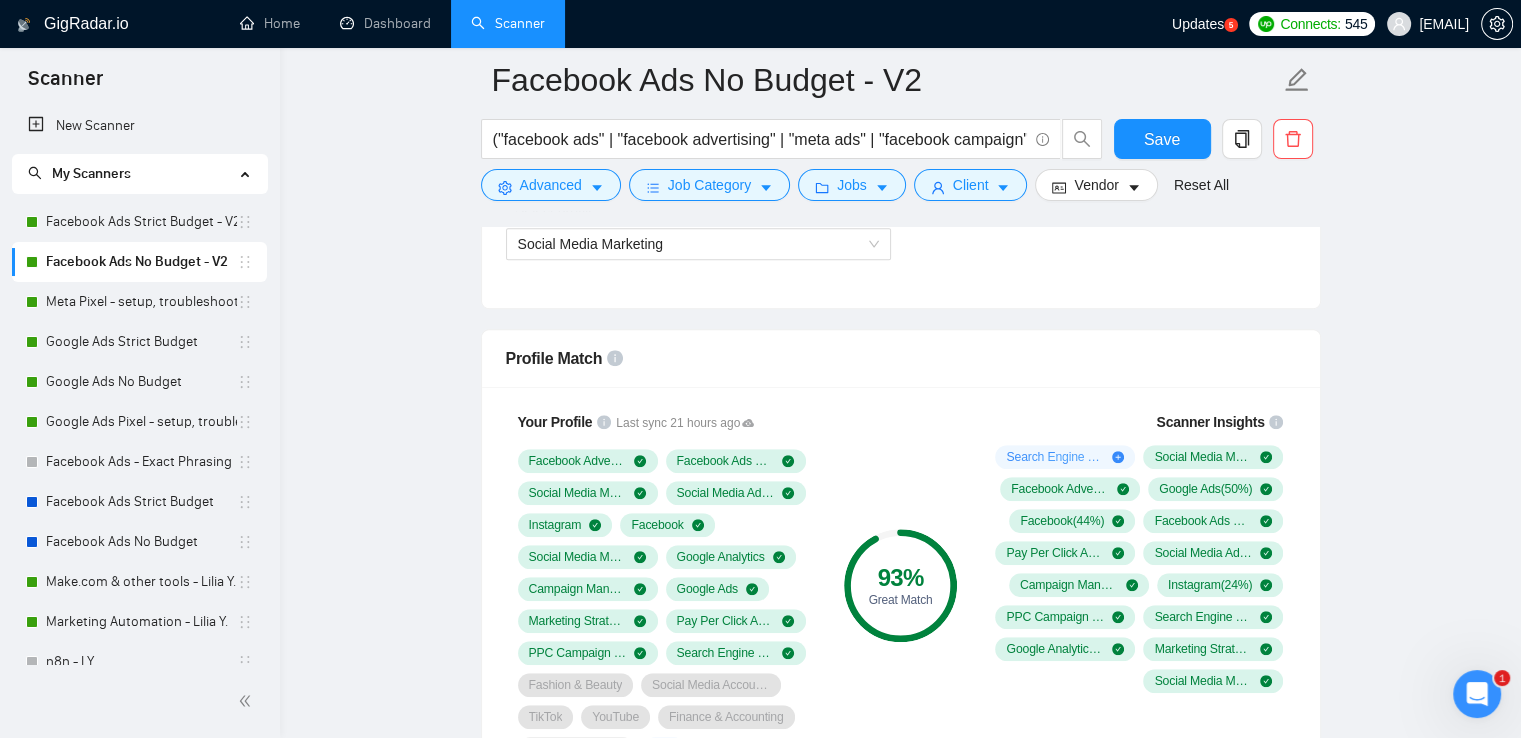 scroll, scrollTop: 1300, scrollLeft: 0, axis: vertical 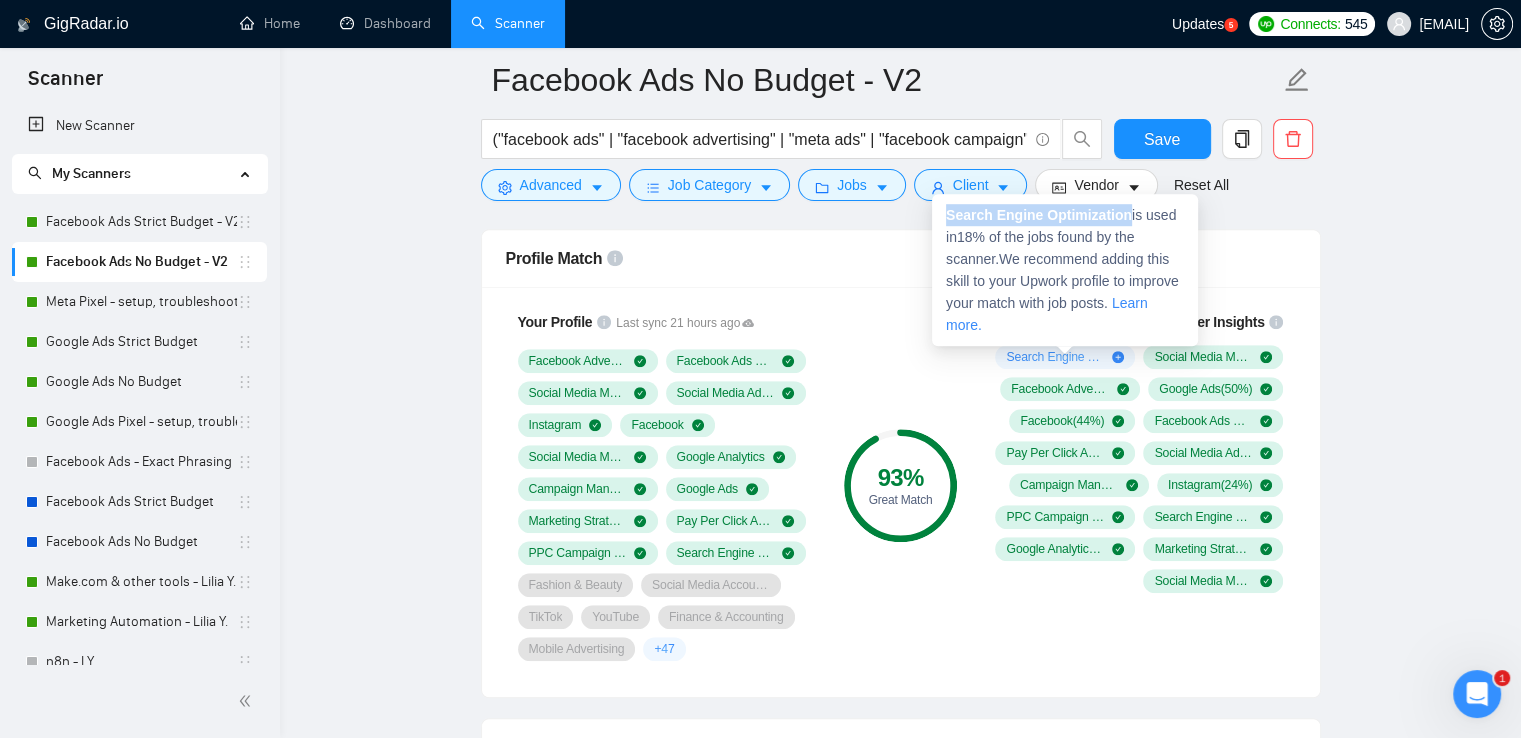 drag, startPoint x: 948, startPoint y: 221, endPoint x: 1126, endPoint y: 221, distance: 178 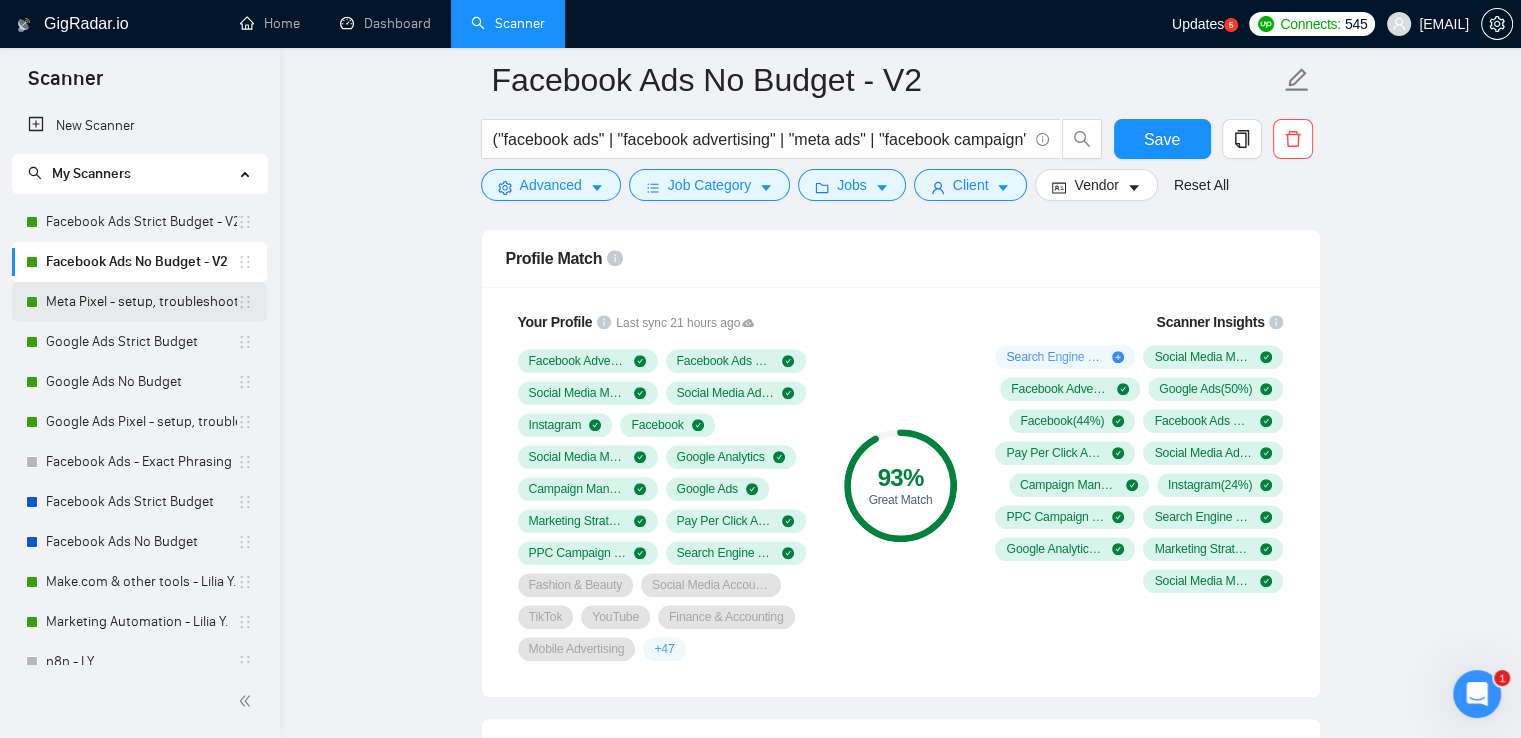 click on "Meta Pixel - setup, troubleshooting, tracking" at bounding box center (141, 302) 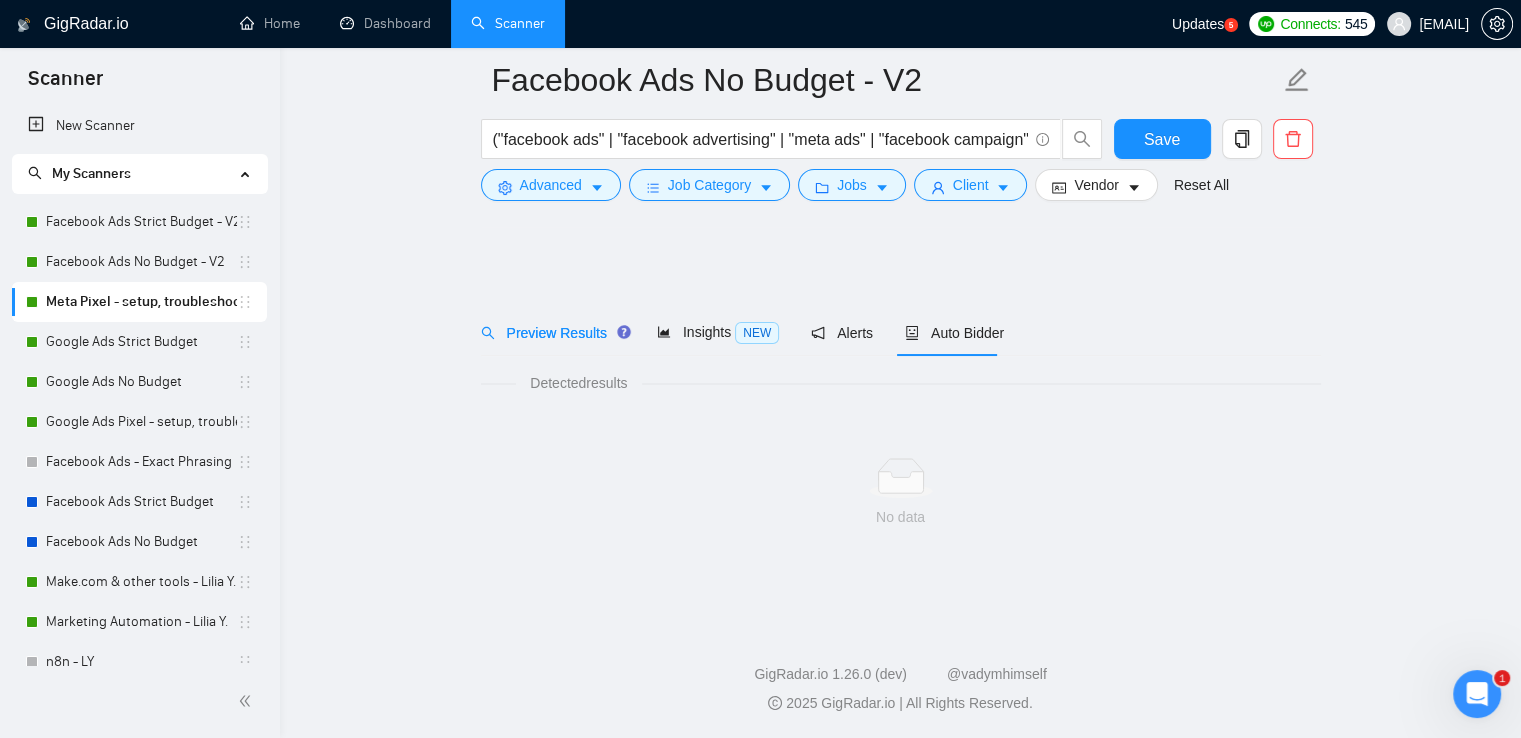 scroll, scrollTop: 0, scrollLeft: 0, axis: both 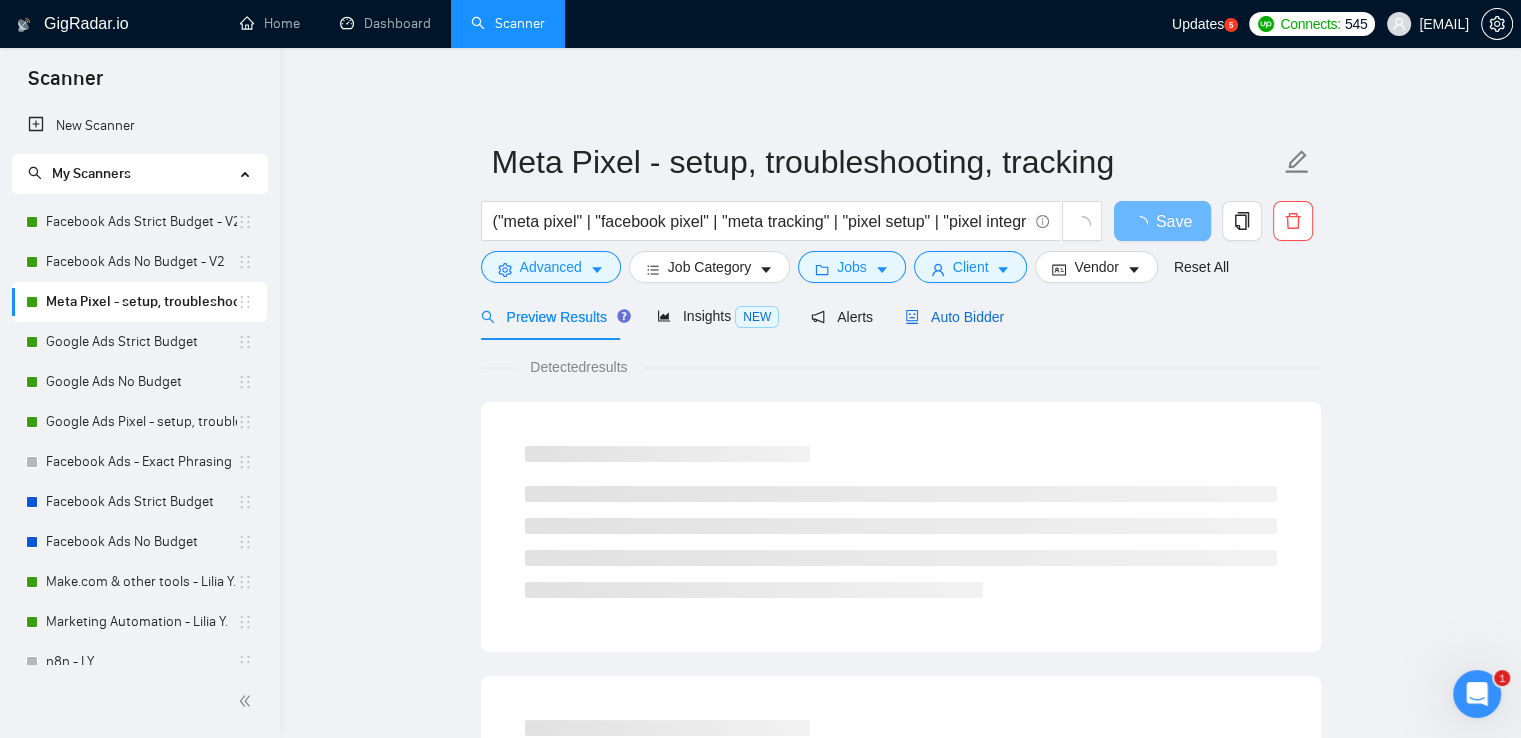 click on "Auto Bidder" at bounding box center [954, 317] 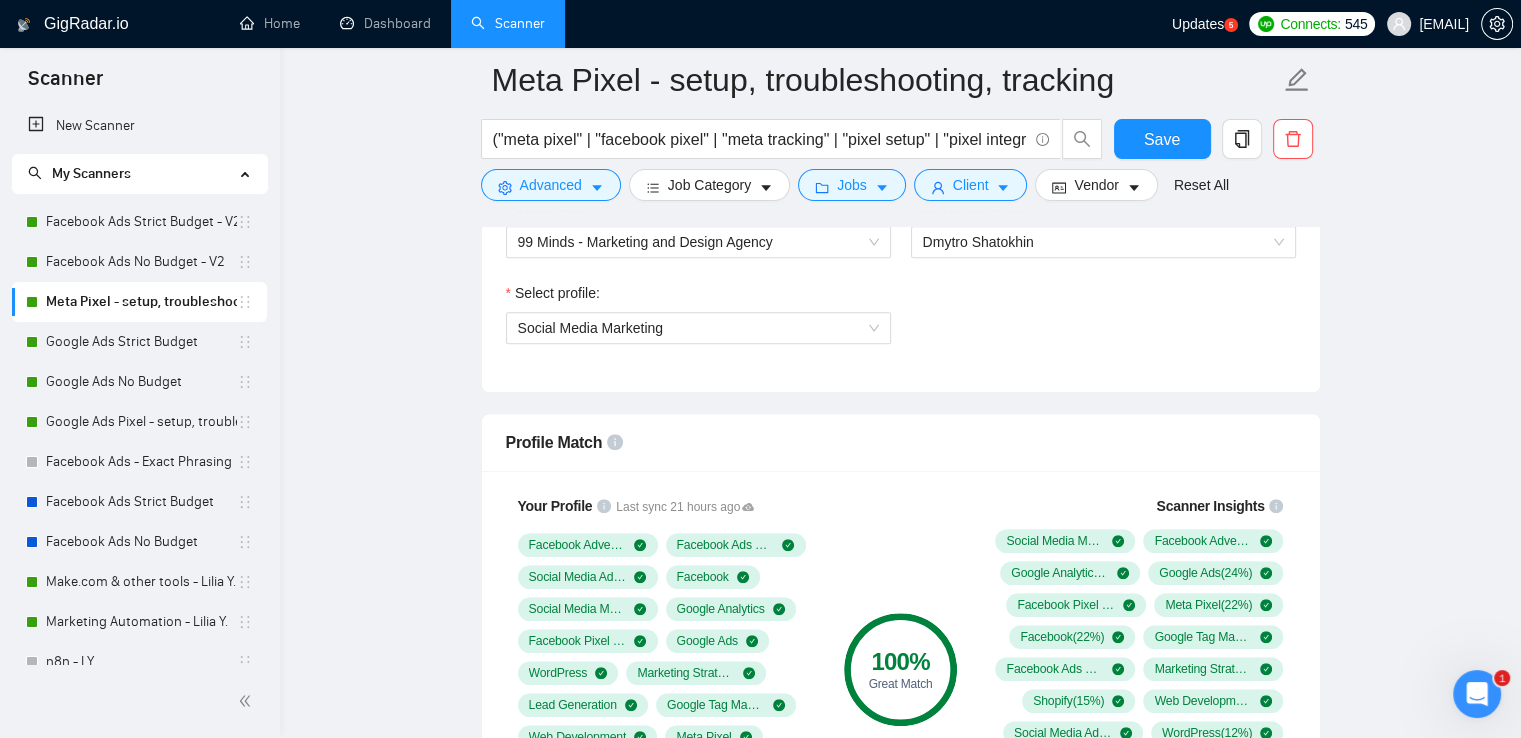 scroll, scrollTop: 1300, scrollLeft: 0, axis: vertical 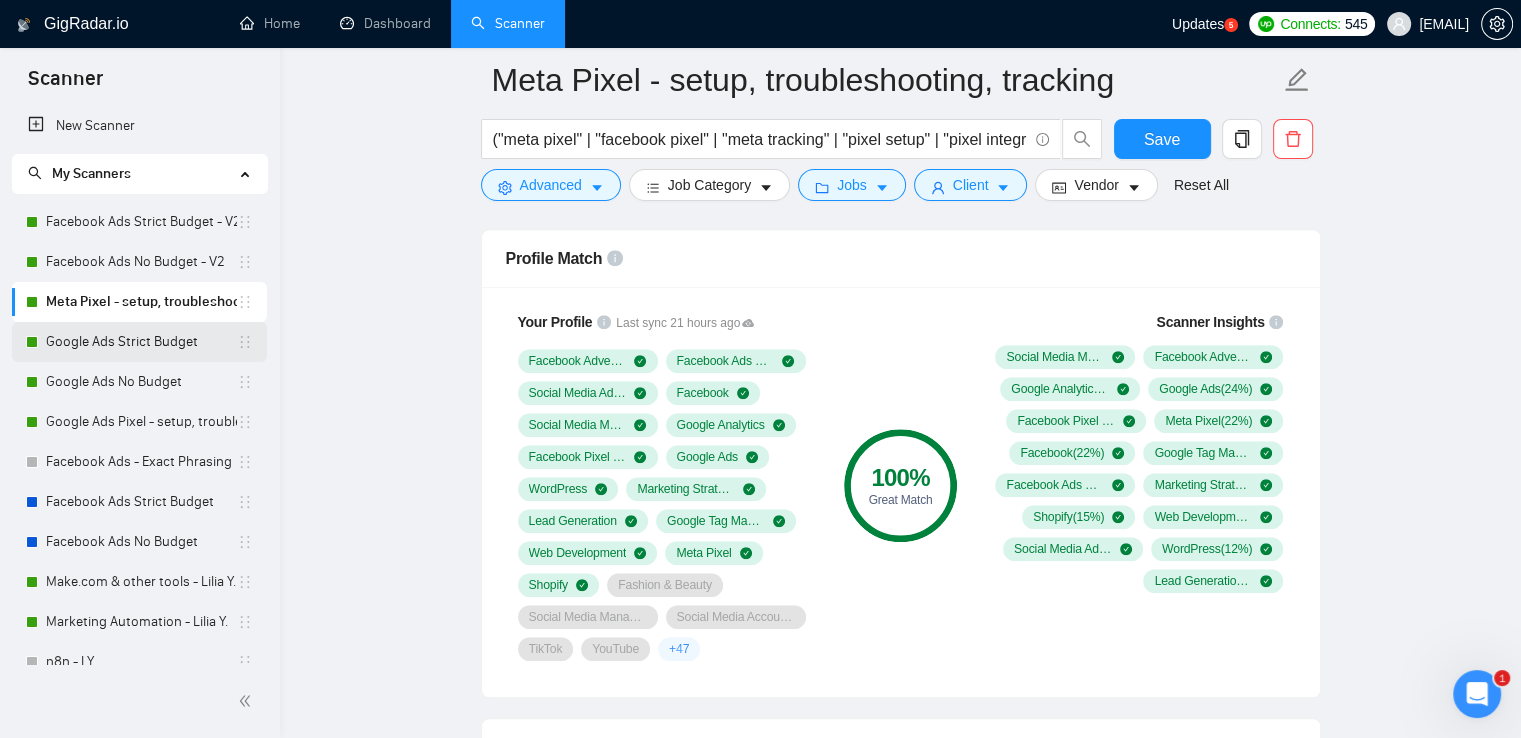 click on "Google Ads Strict Budget" at bounding box center [141, 342] 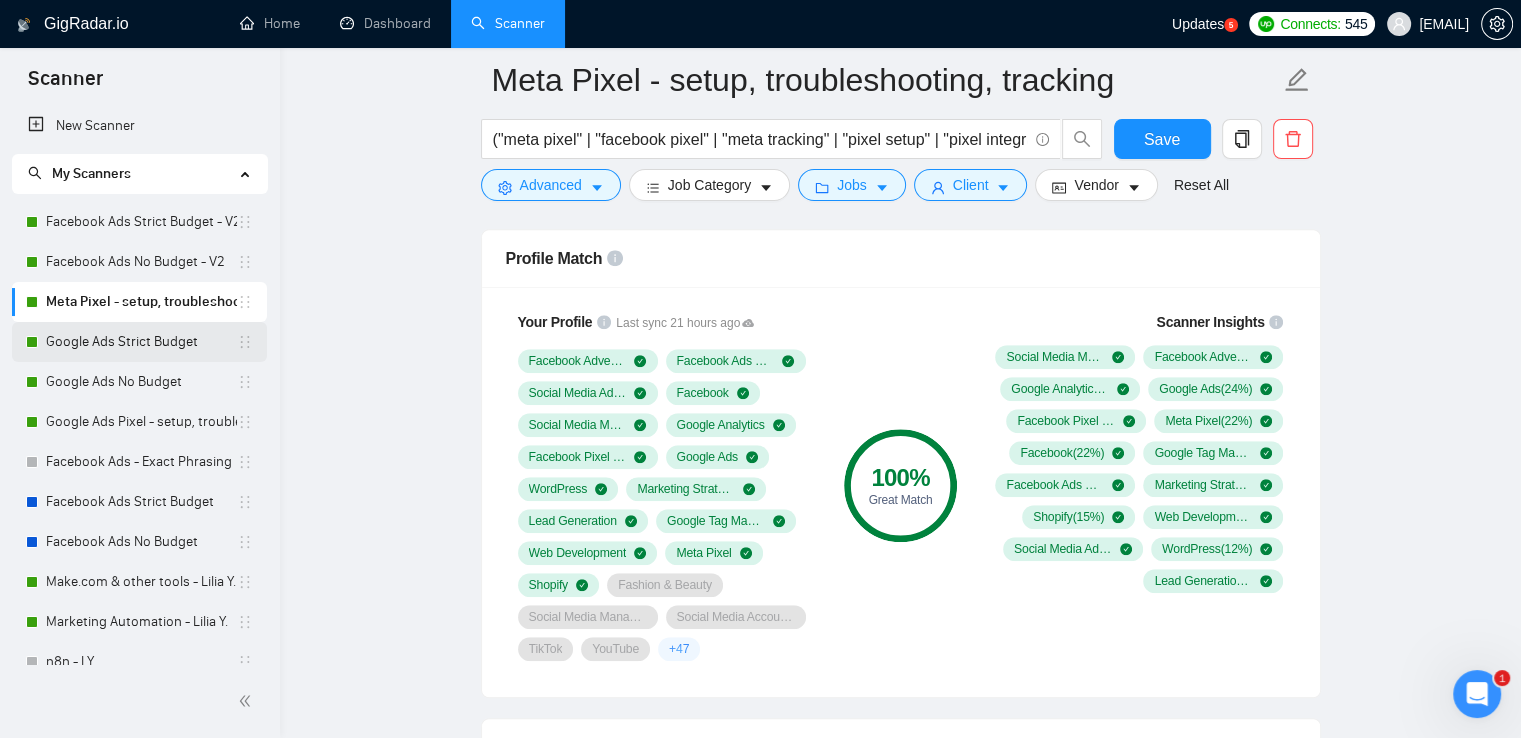 scroll, scrollTop: 0, scrollLeft: 0, axis: both 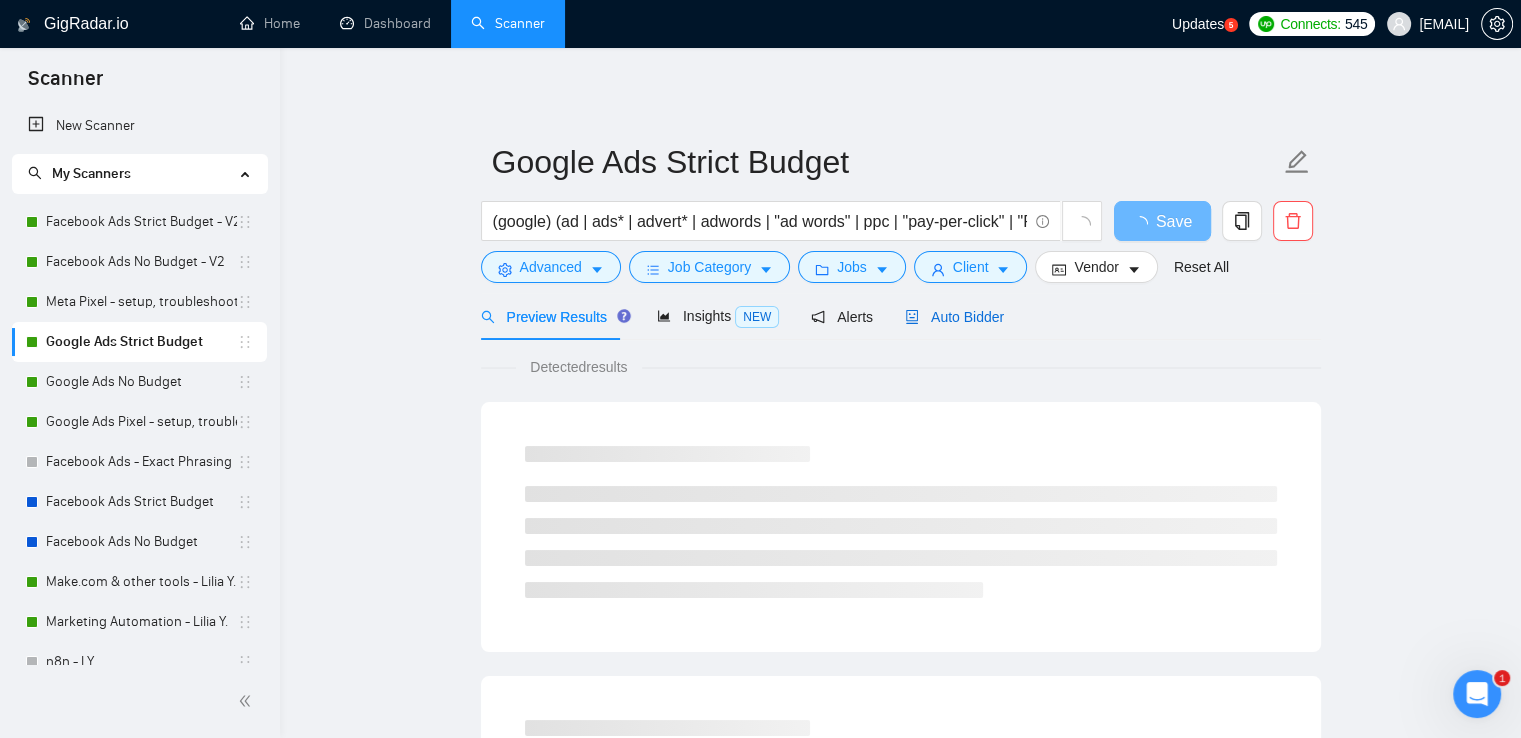 click on "Auto Bidder" at bounding box center [954, 317] 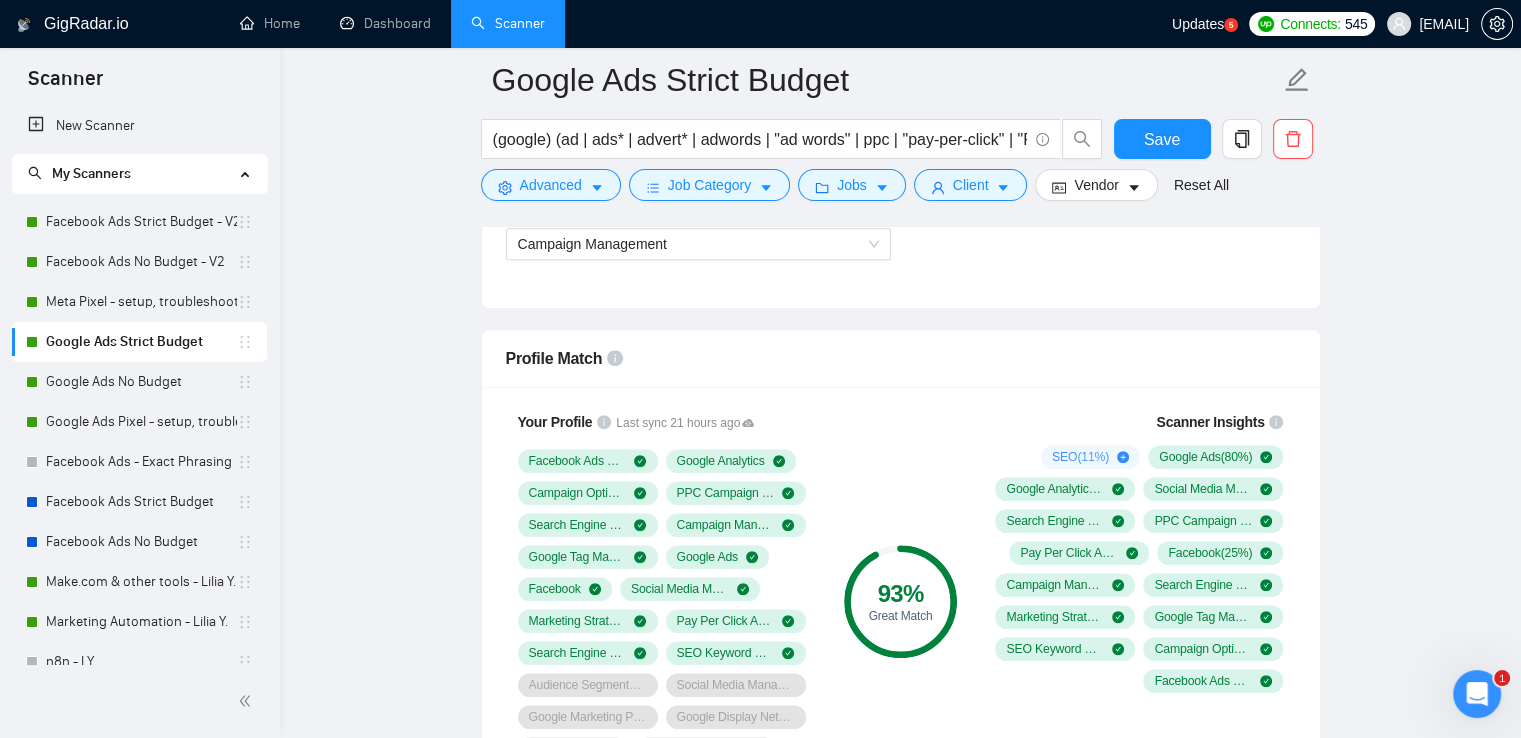 scroll, scrollTop: 1300, scrollLeft: 0, axis: vertical 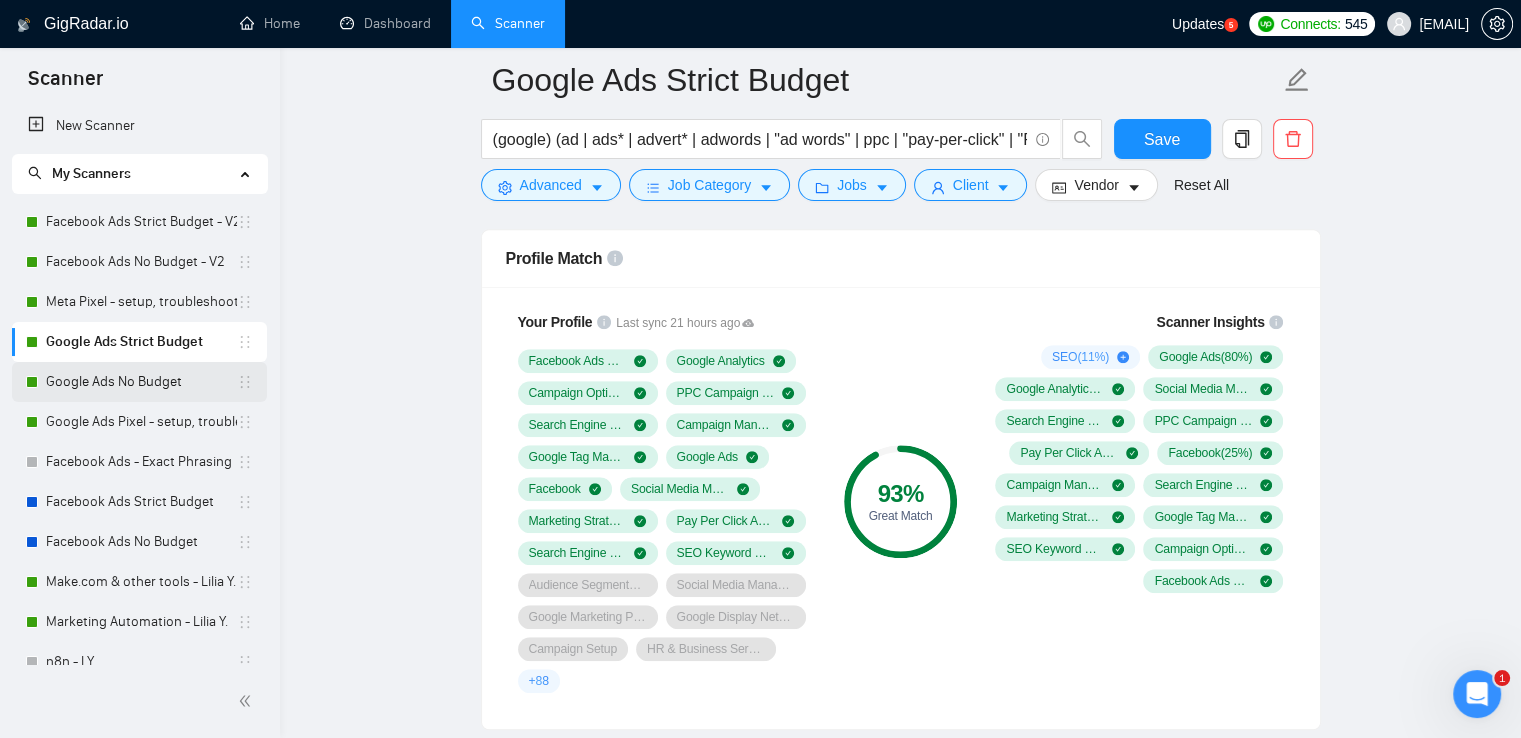 click on "Google Ads No Budget" at bounding box center (141, 382) 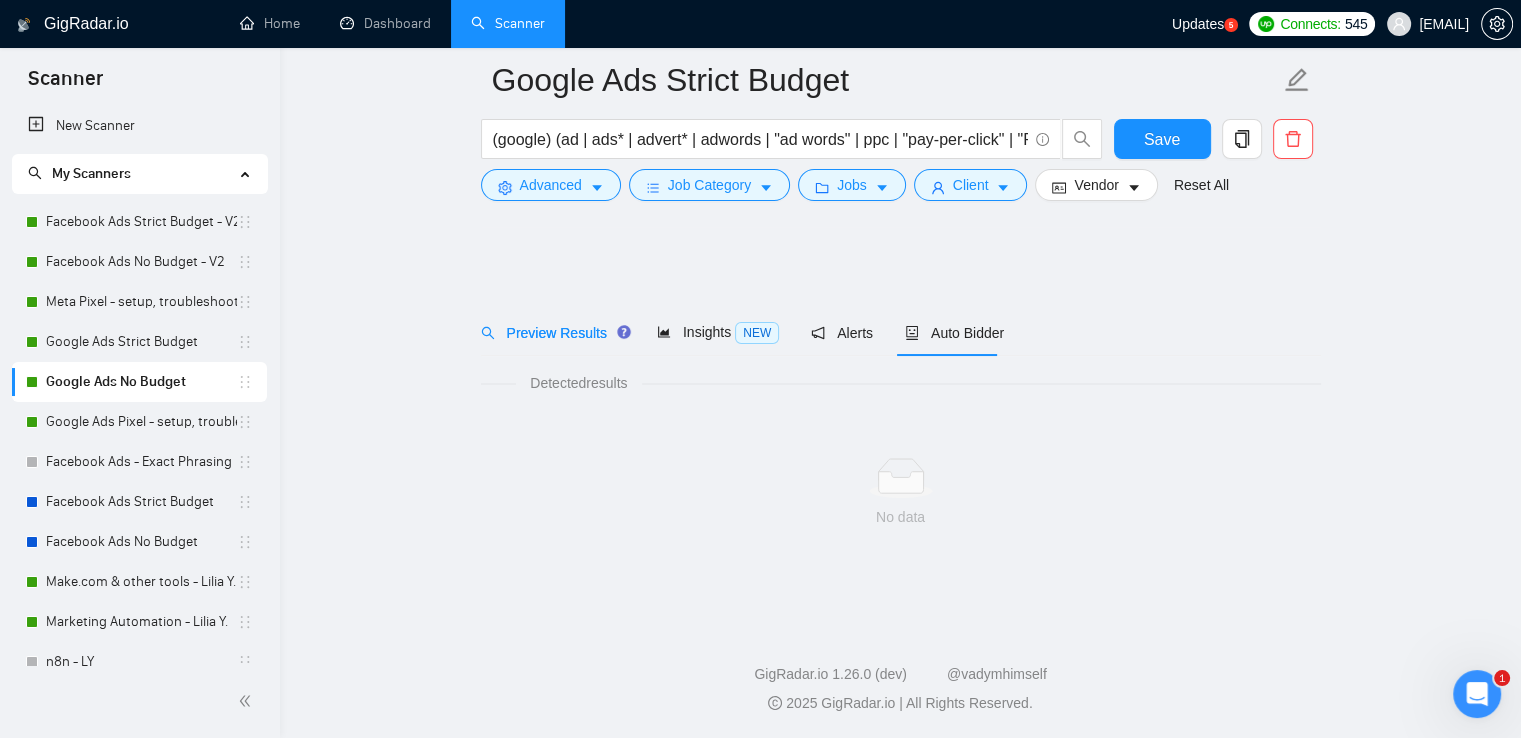 scroll, scrollTop: 0, scrollLeft: 0, axis: both 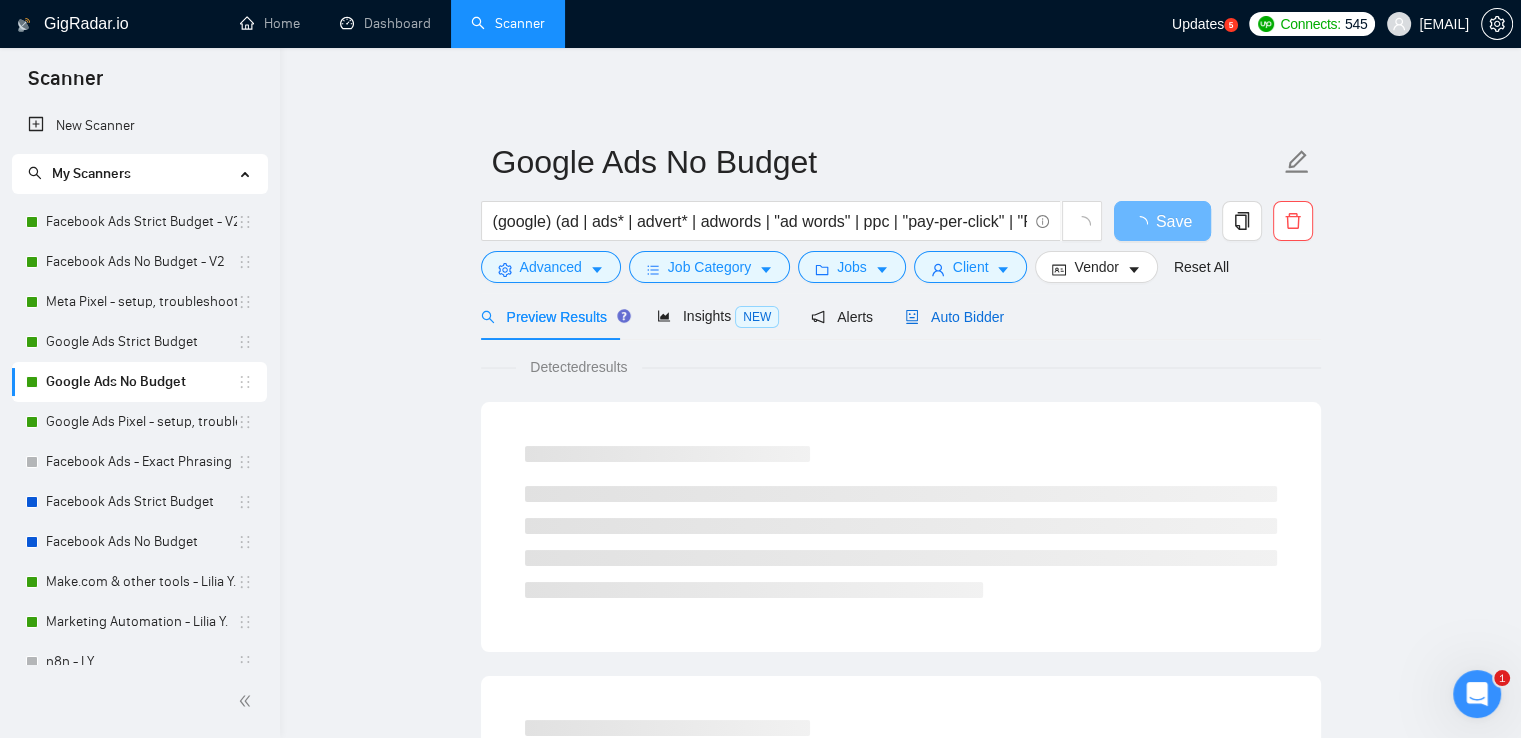 click on "Auto Bidder" at bounding box center (954, 317) 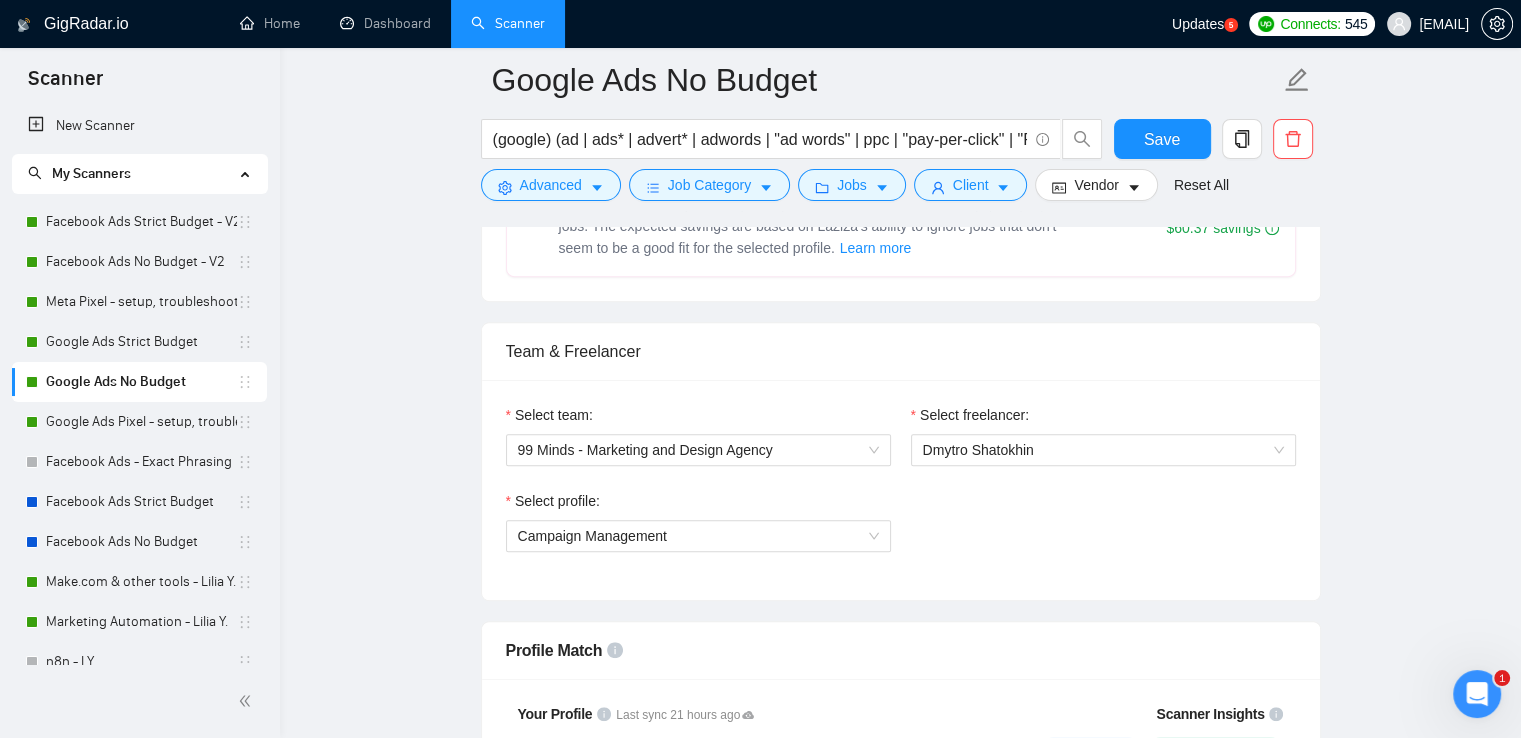 scroll, scrollTop: 1100, scrollLeft: 0, axis: vertical 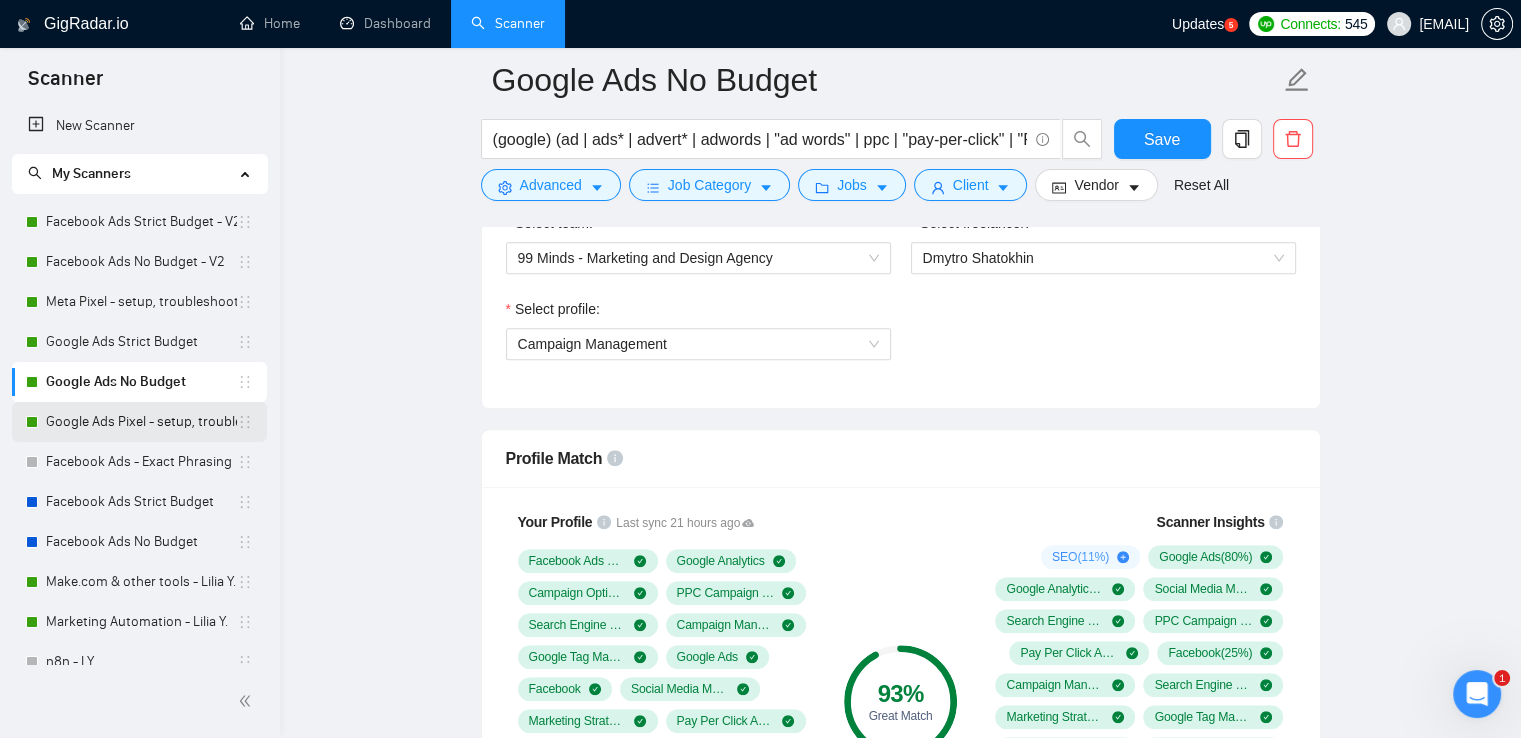 click on "Google Ads Pixel - setup, troubleshooting, tracking" at bounding box center [141, 422] 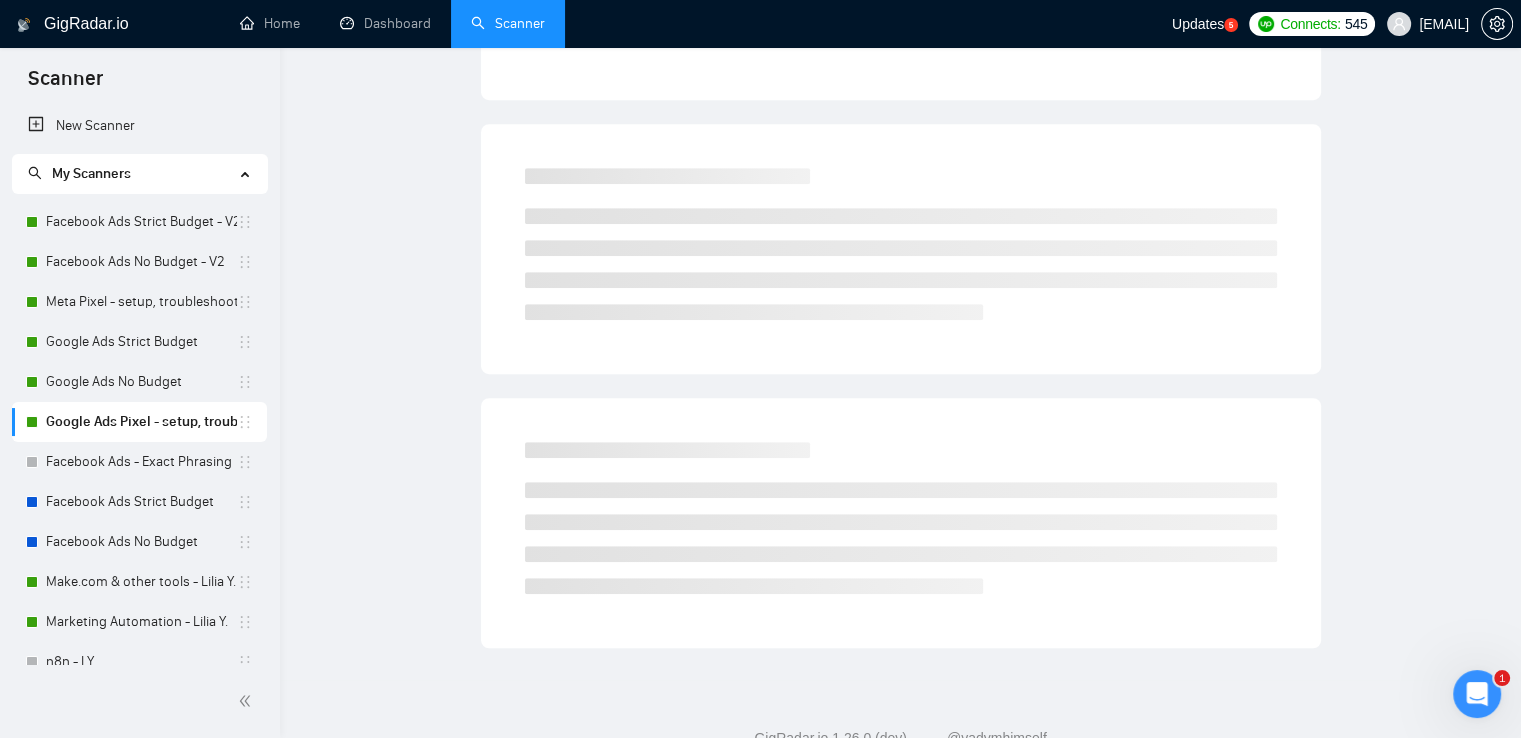 scroll, scrollTop: 0, scrollLeft: 0, axis: both 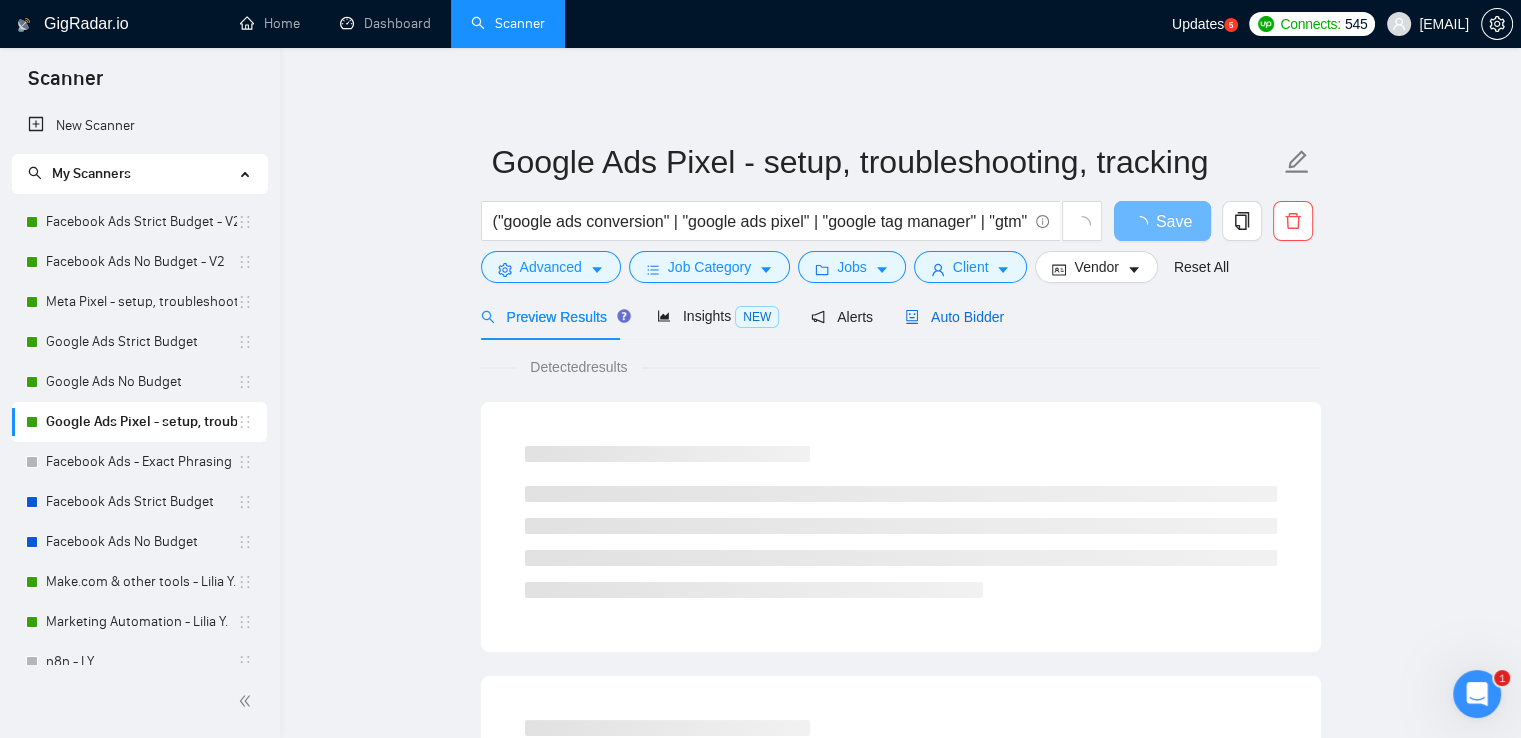 click on "Auto Bidder" at bounding box center [954, 317] 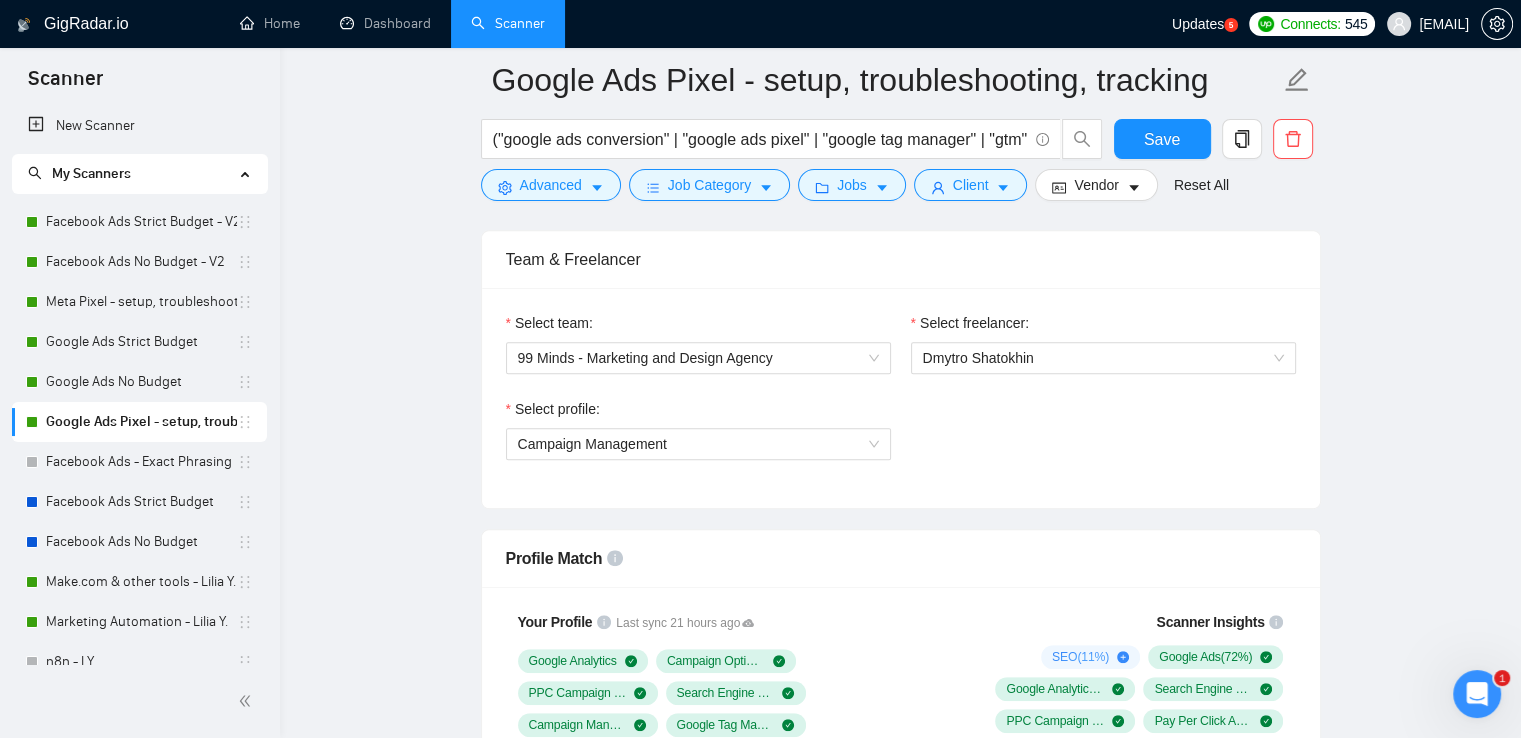 scroll, scrollTop: 1200, scrollLeft: 0, axis: vertical 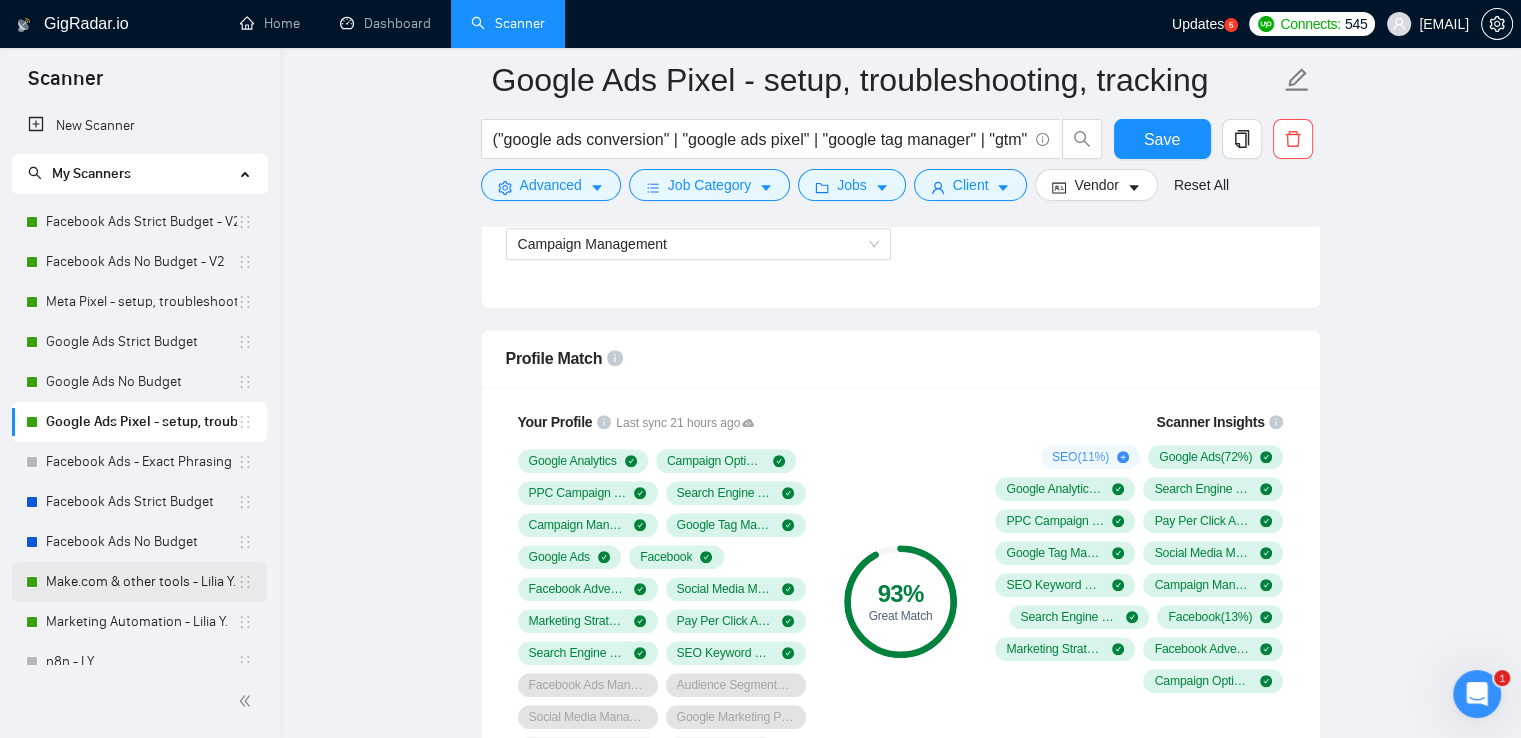 click on "Make.com & other tools - Lilia Y." at bounding box center (141, 582) 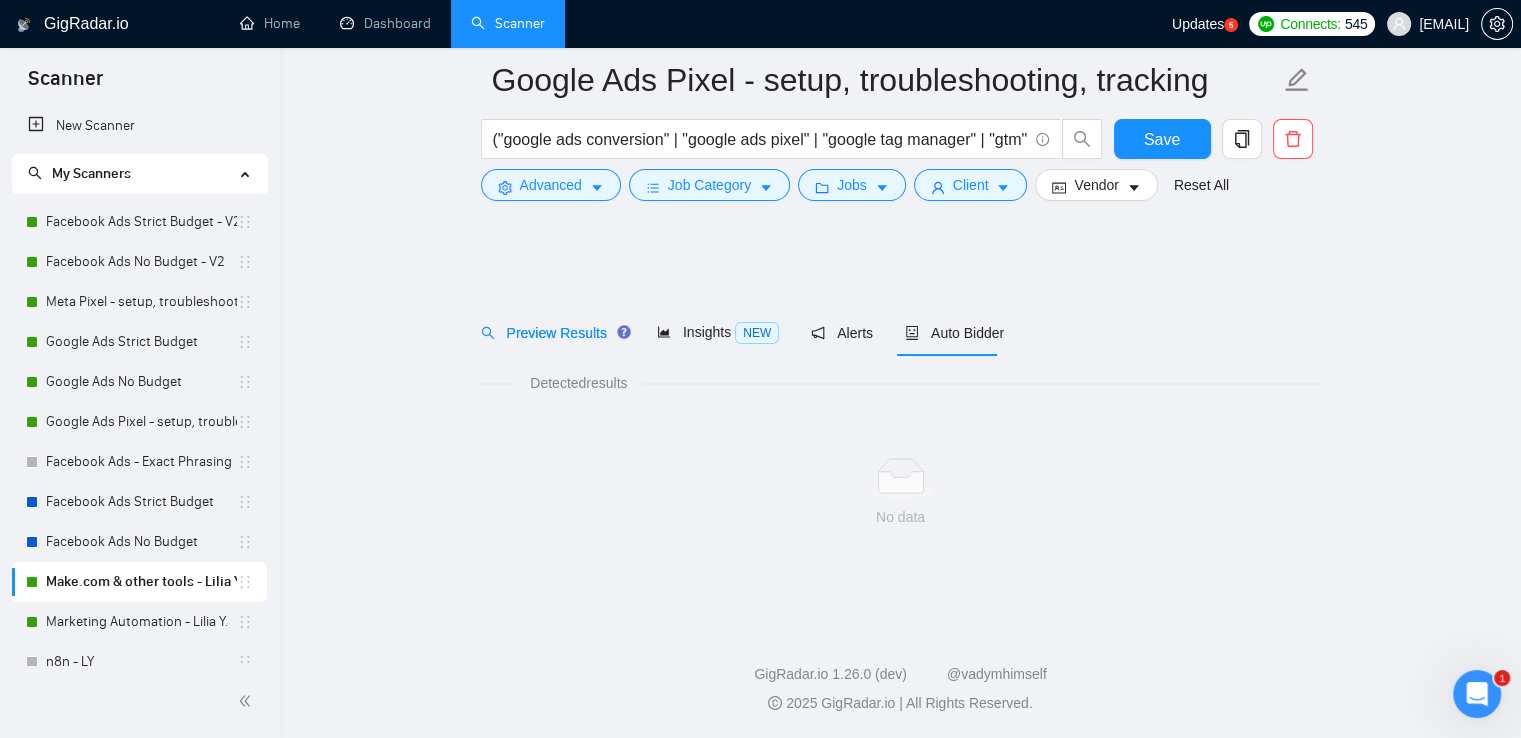 scroll, scrollTop: 0, scrollLeft: 0, axis: both 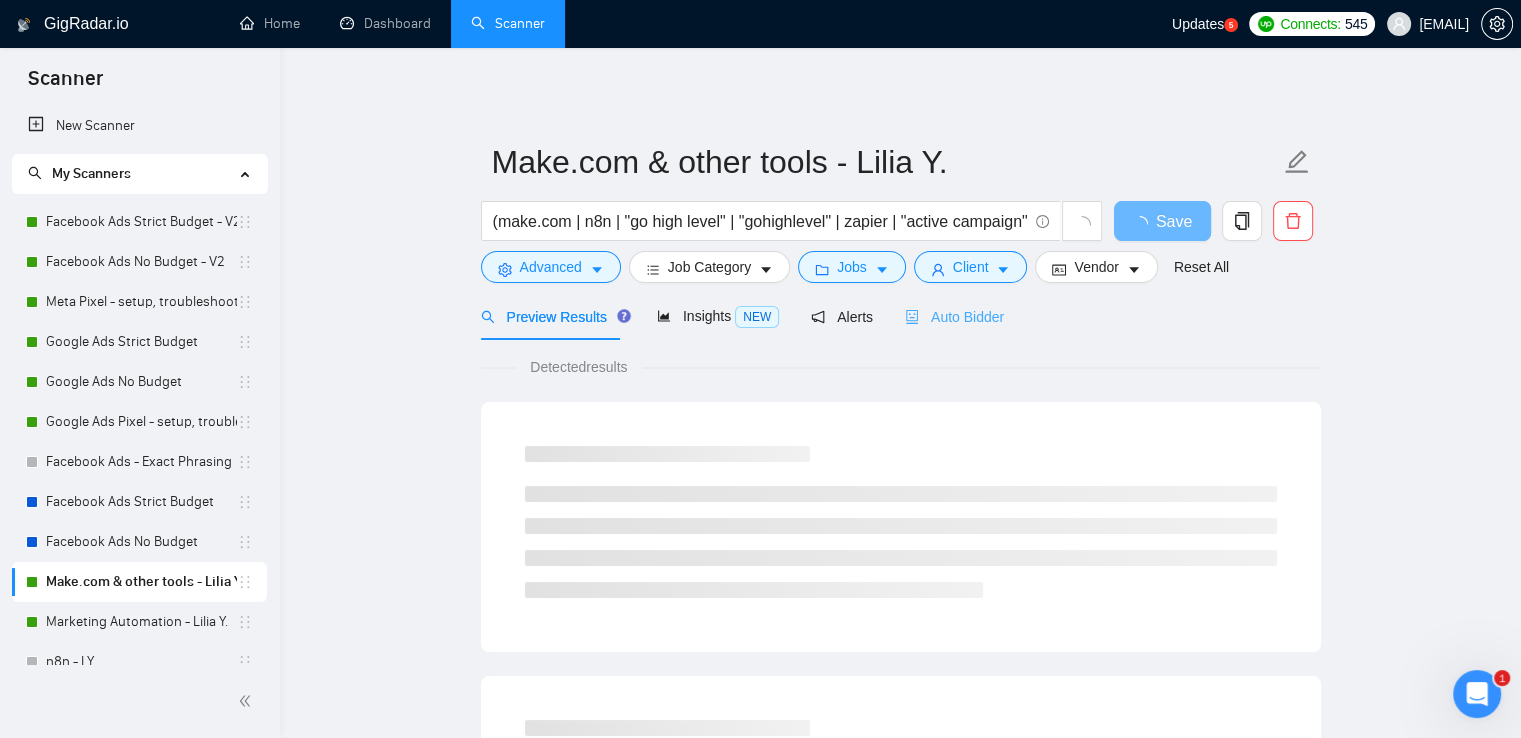click on "Auto Bidder" at bounding box center [954, 316] 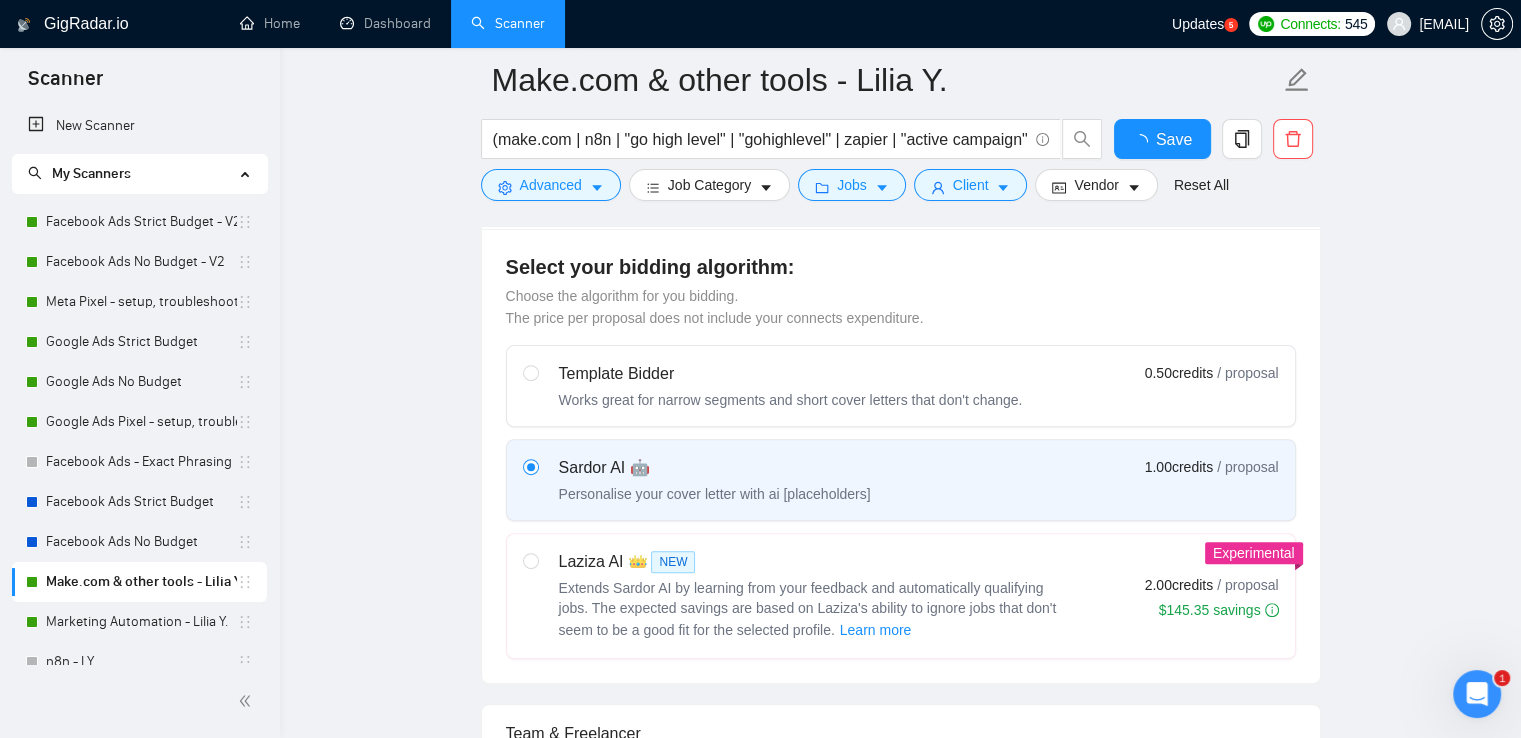 type 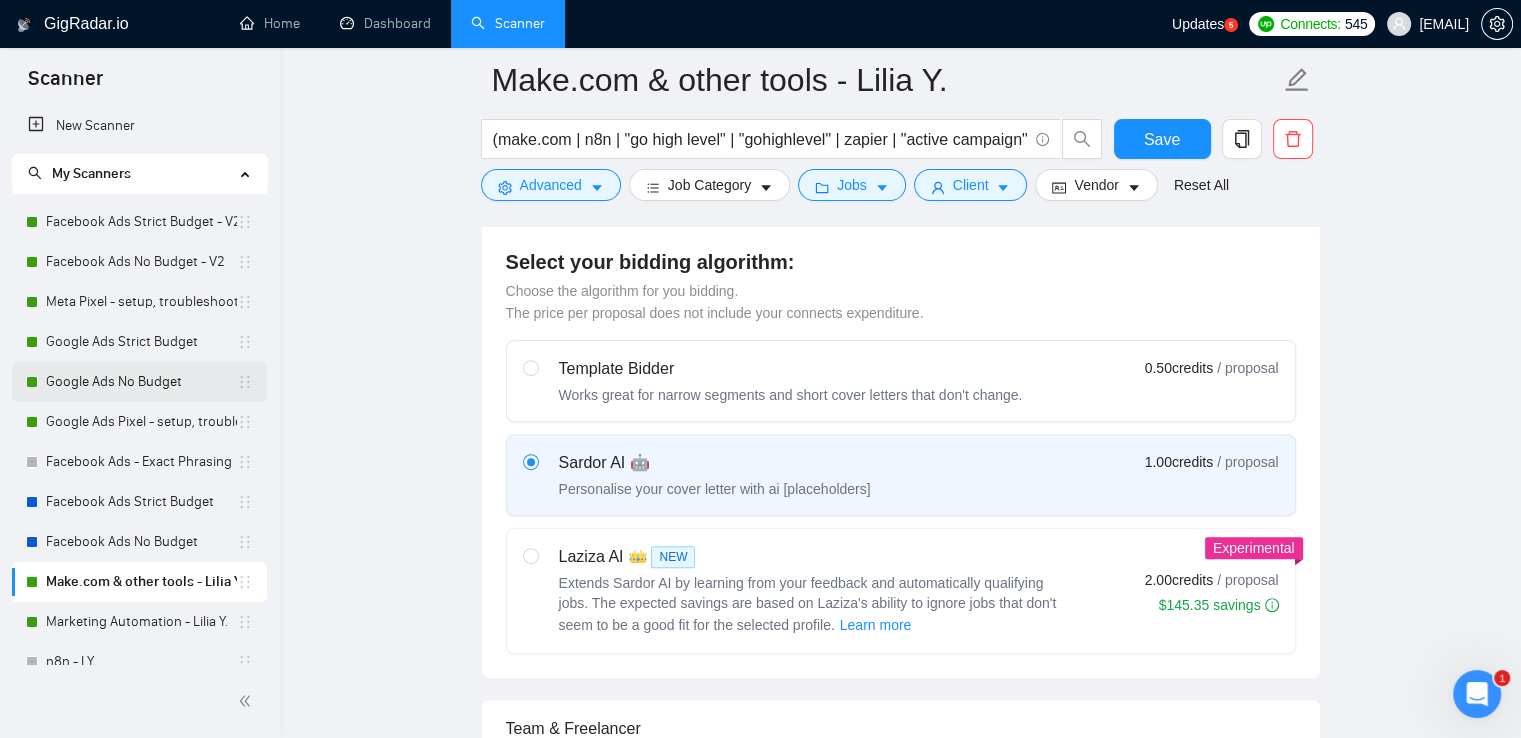 scroll, scrollTop: 600, scrollLeft: 0, axis: vertical 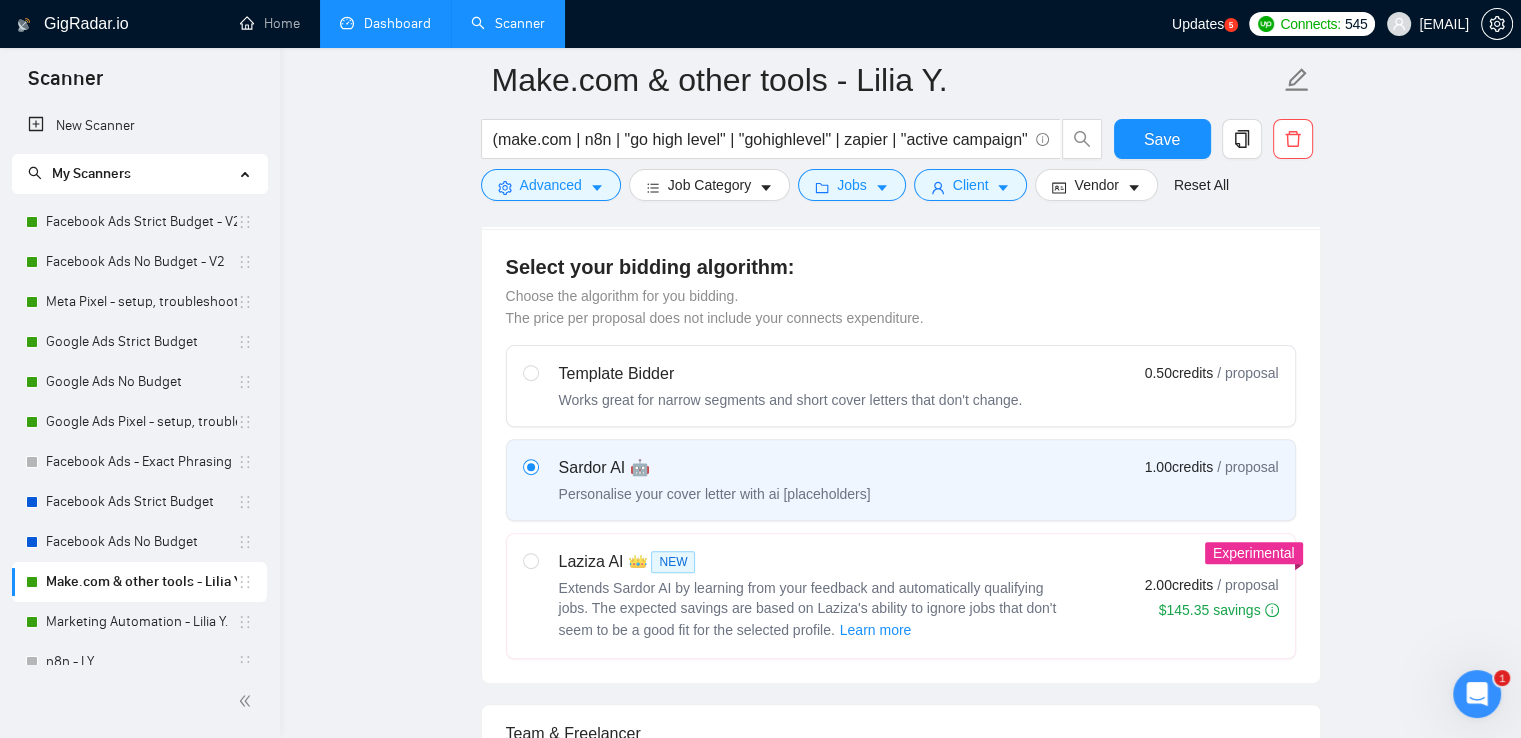 click on "Dashboard" at bounding box center (385, 23) 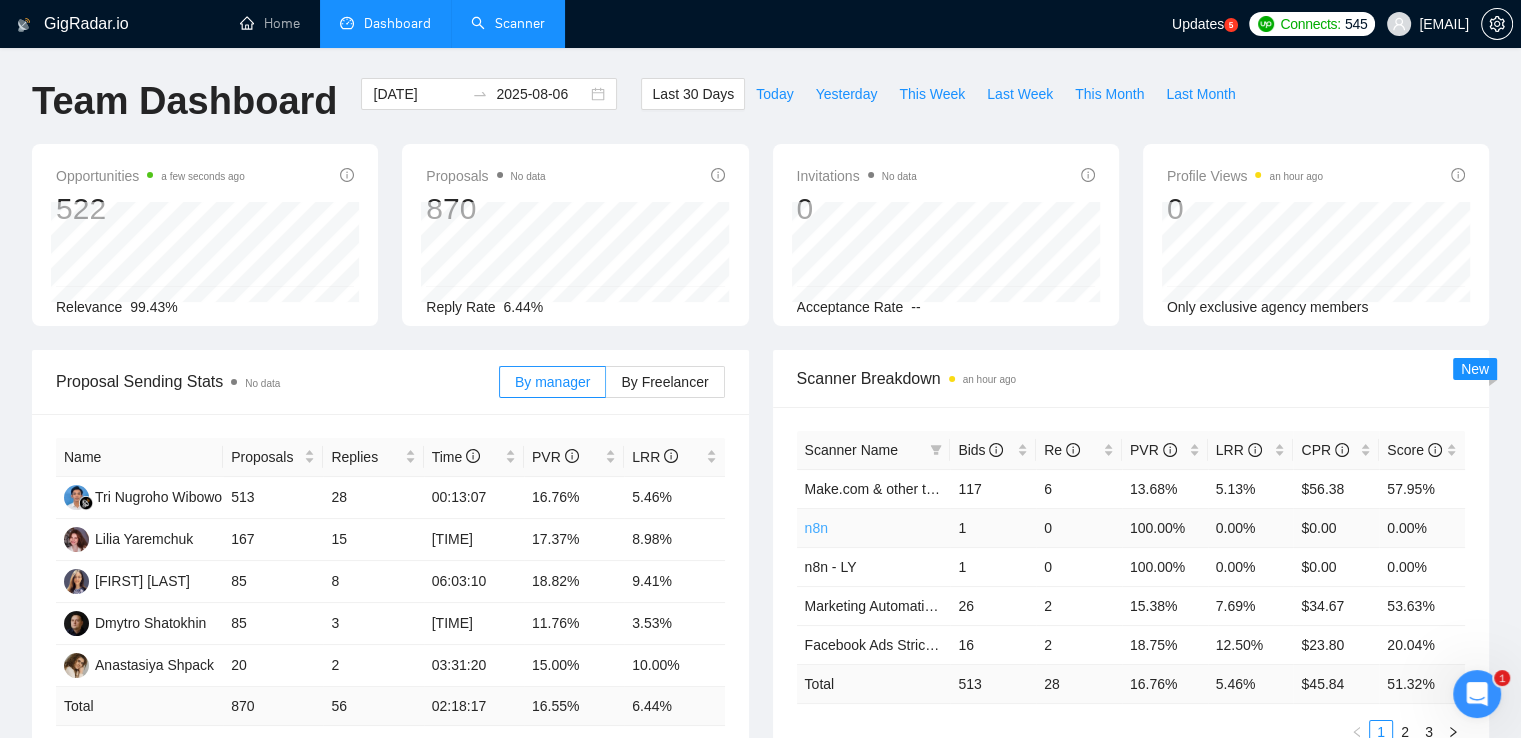 scroll, scrollTop: 0, scrollLeft: 0, axis: both 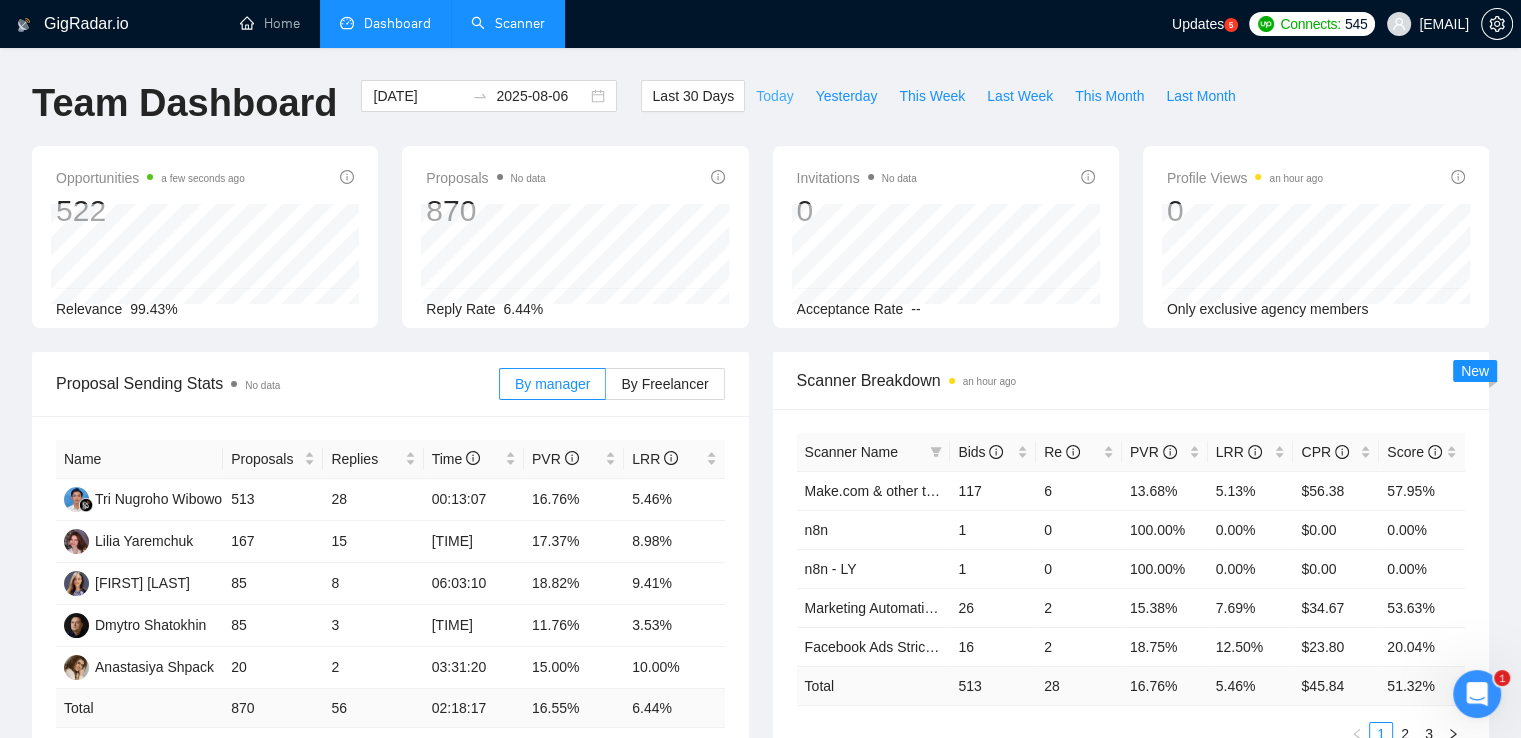 click on "Today" at bounding box center [774, 96] 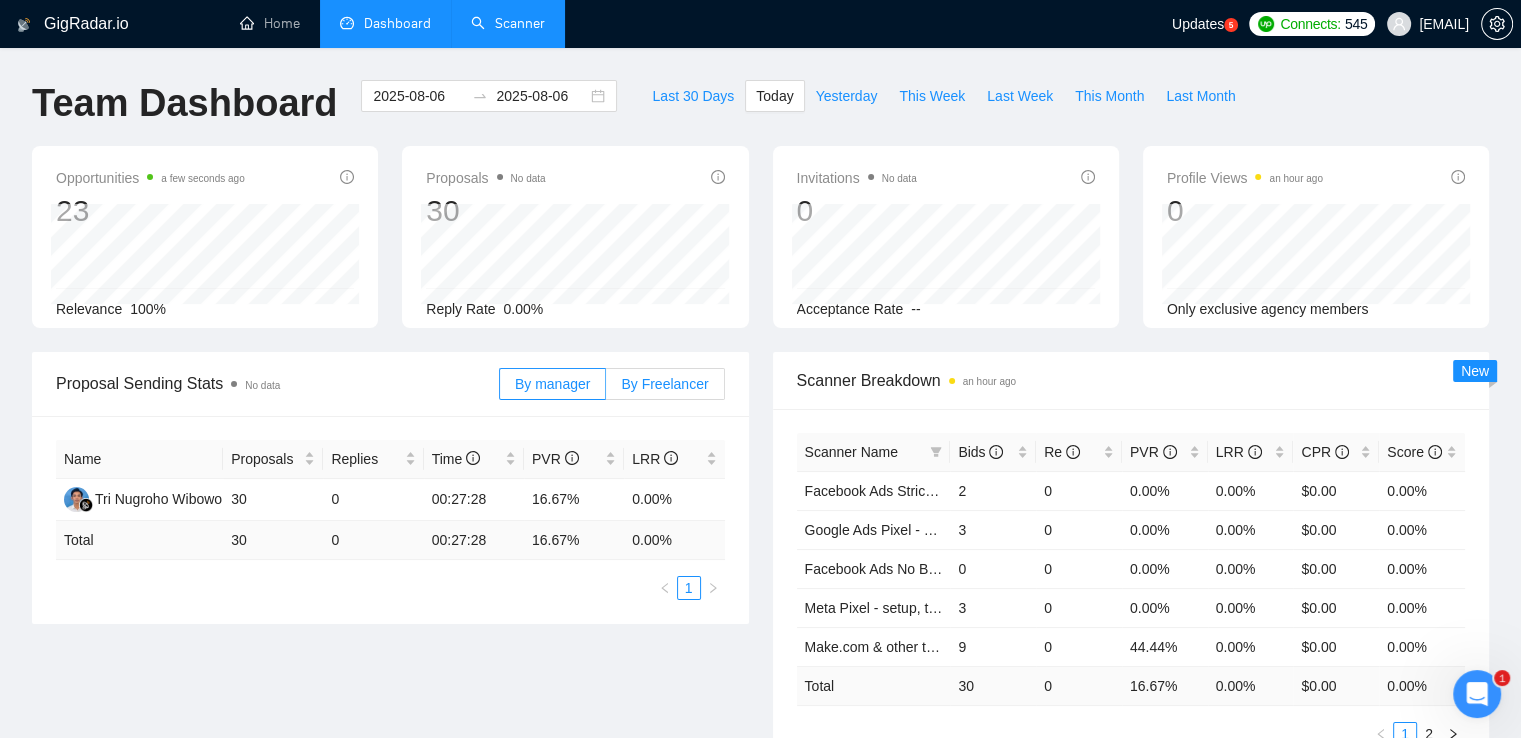 click on "By Freelancer" at bounding box center (664, 384) 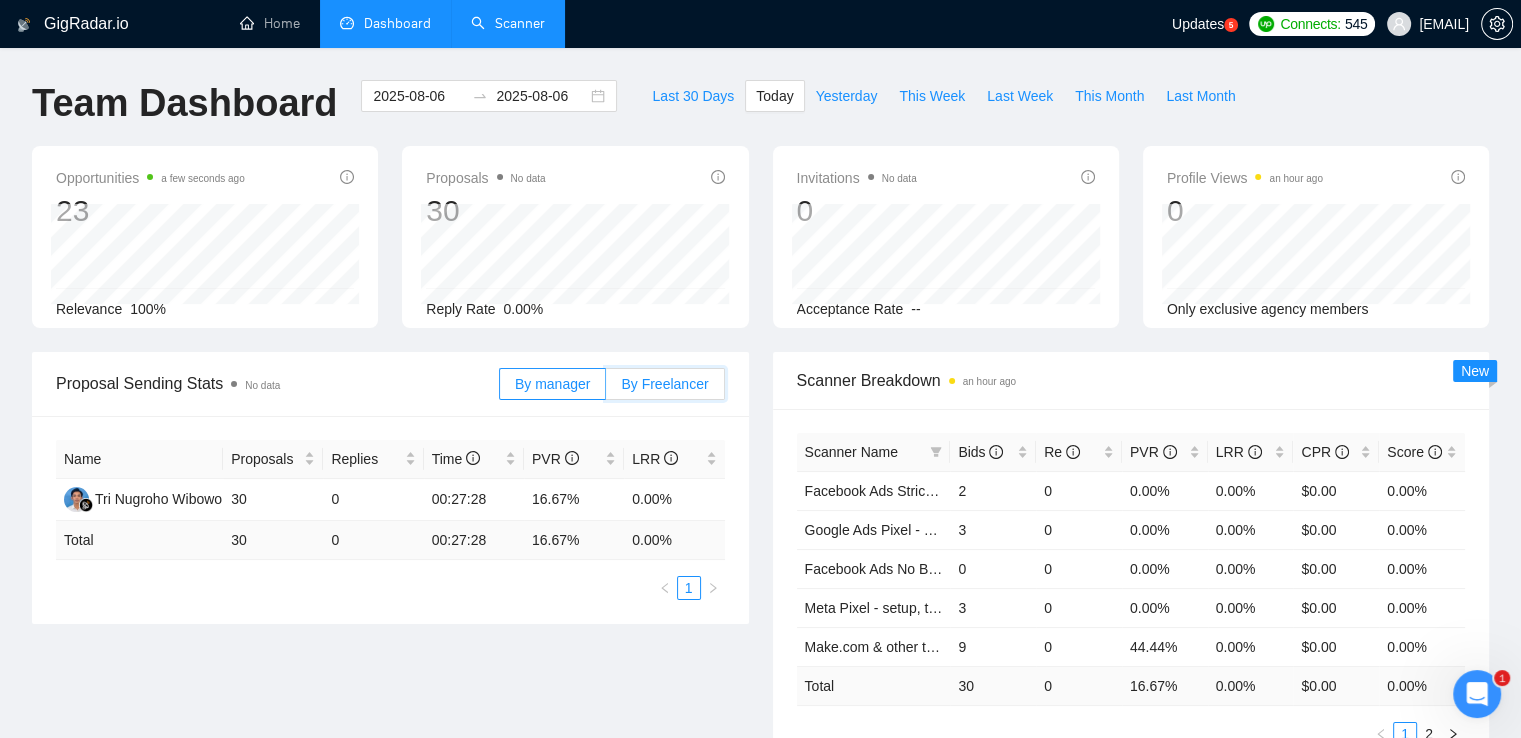 click on "By Freelancer" at bounding box center (606, 389) 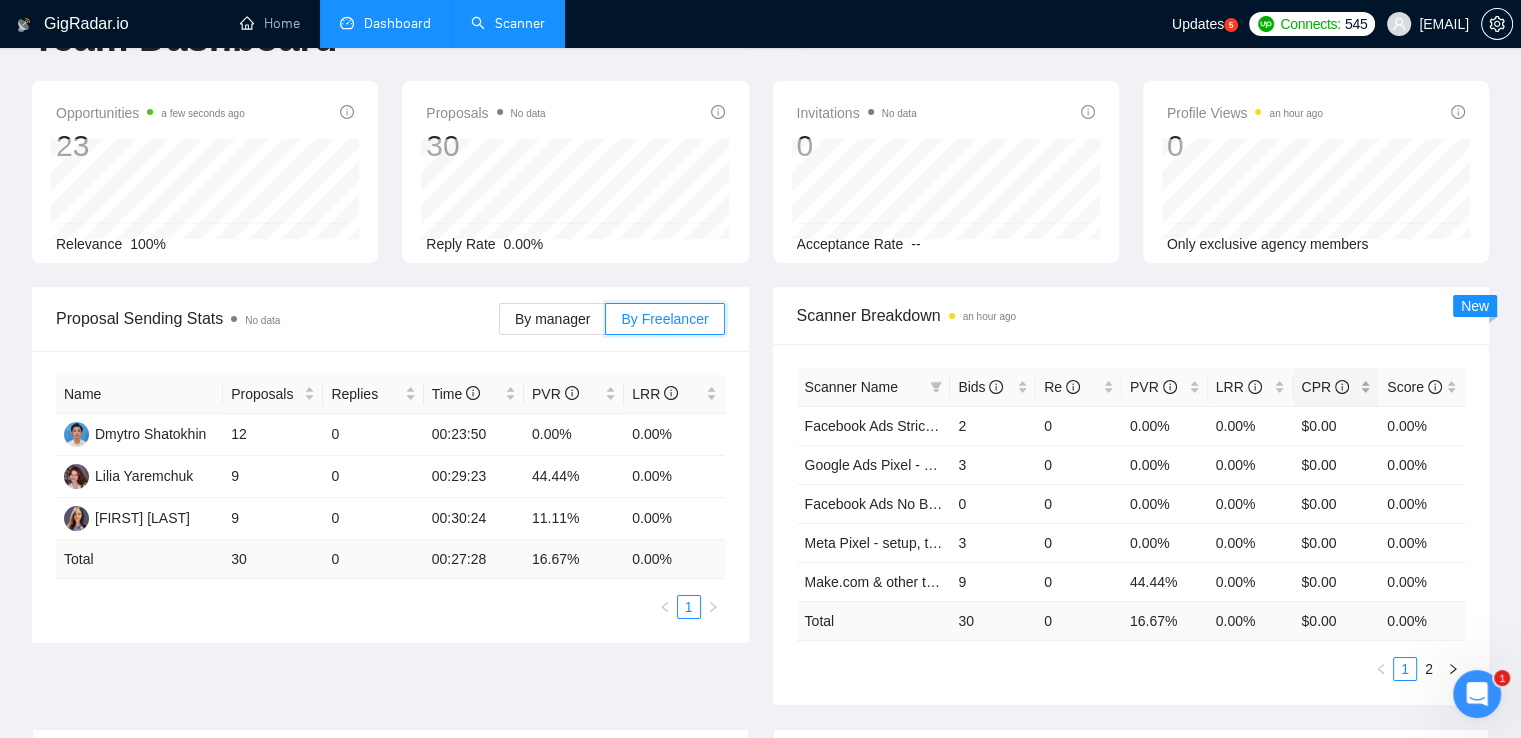 scroll, scrollTop: 100, scrollLeft: 0, axis: vertical 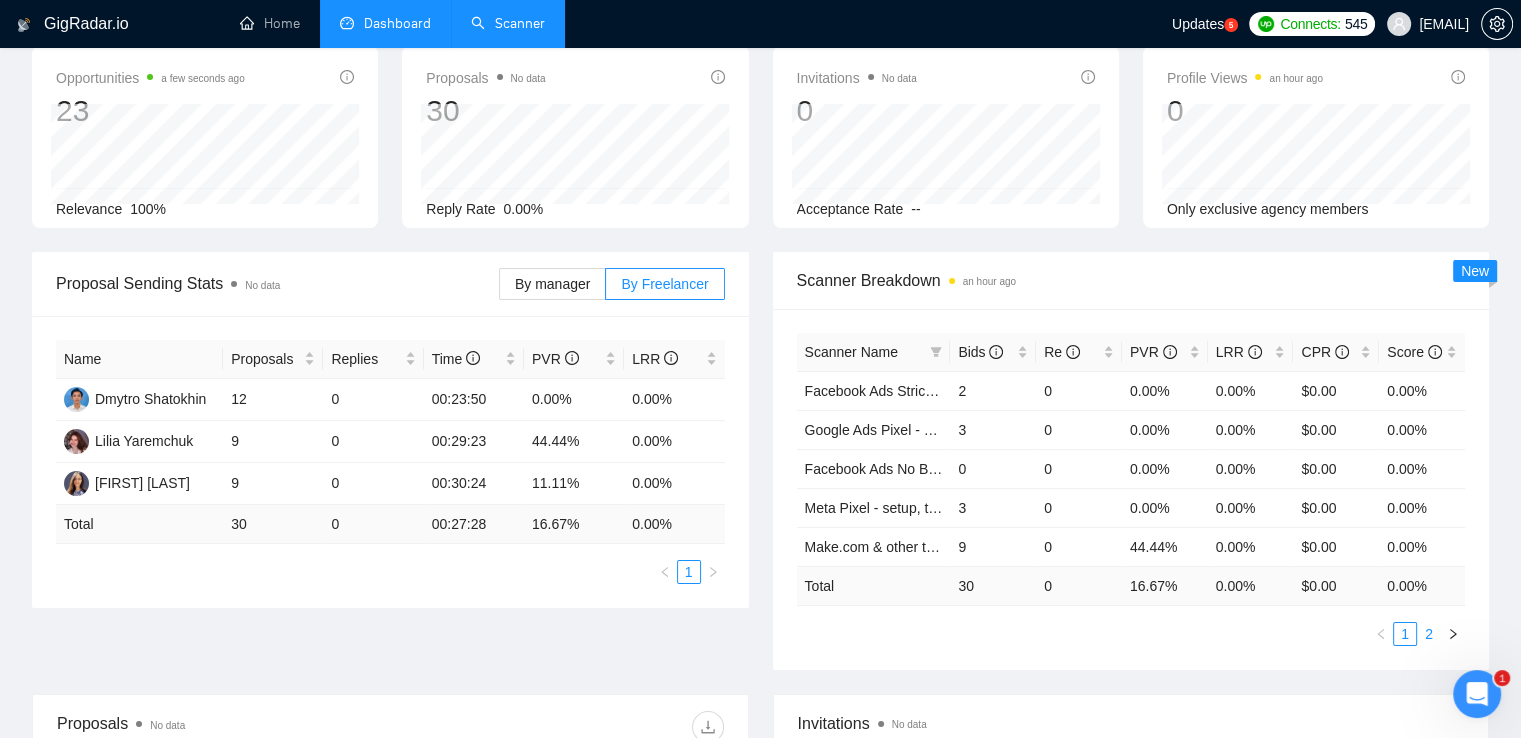 click on "2" at bounding box center (1429, 634) 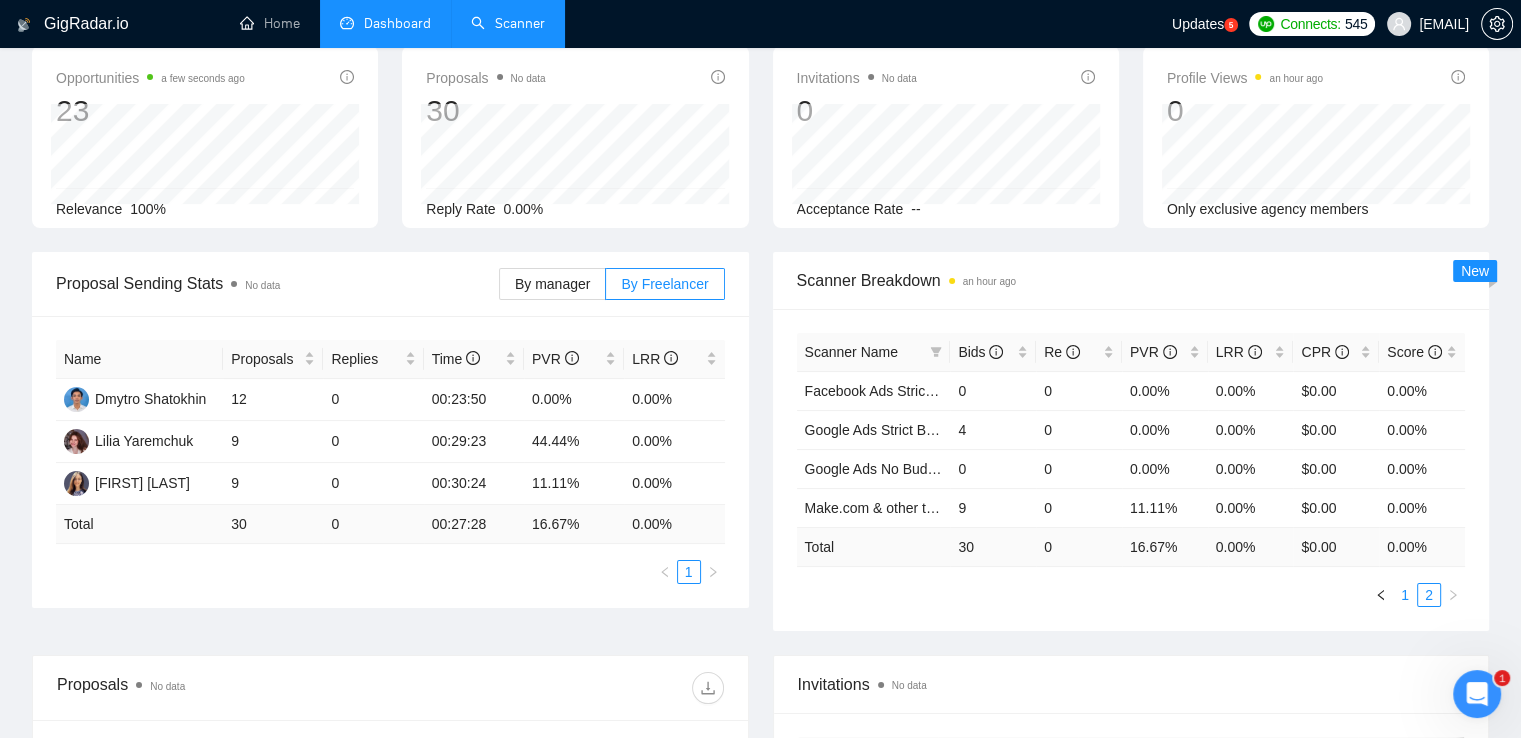 click on "1" at bounding box center [1405, 595] 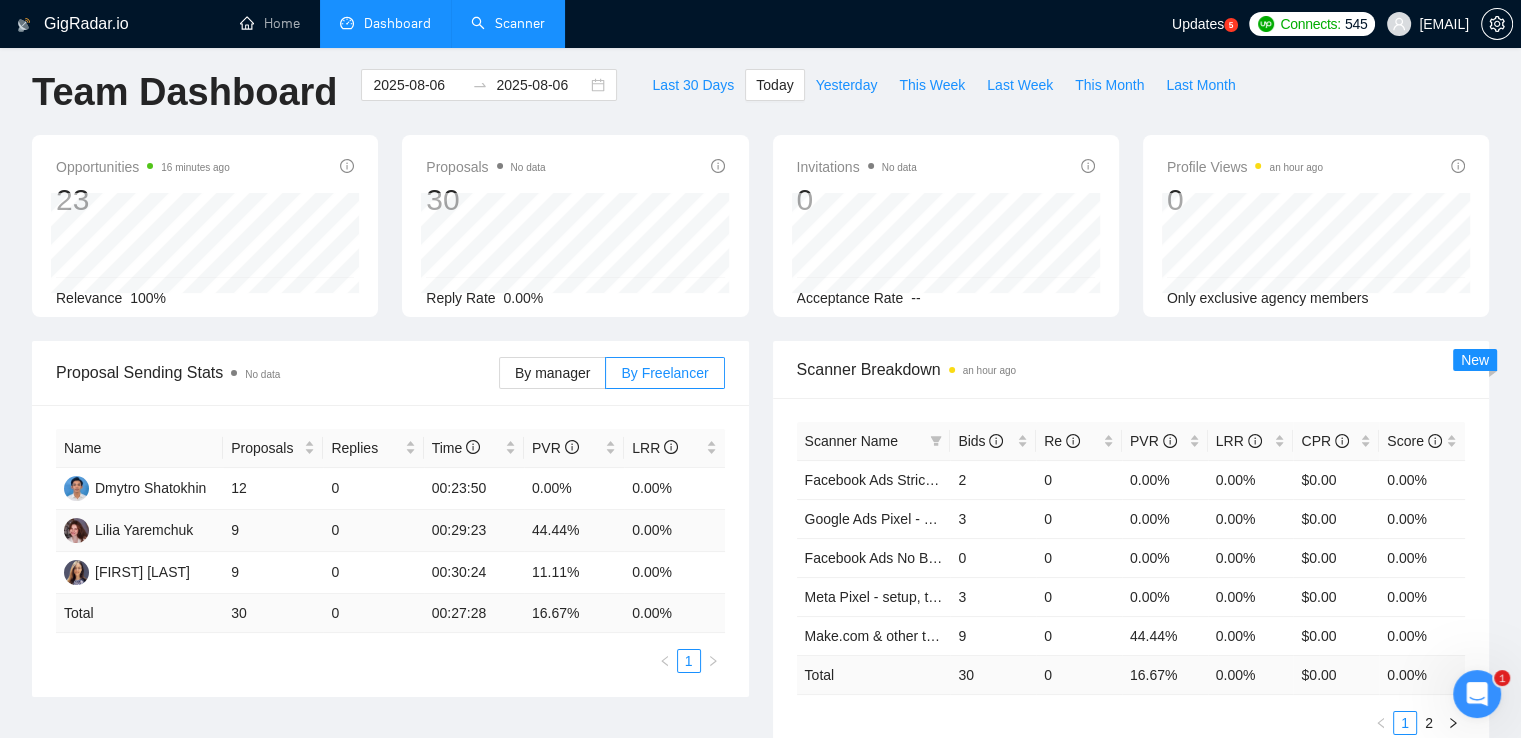 scroll, scrollTop: 0, scrollLeft: 0, axis: both 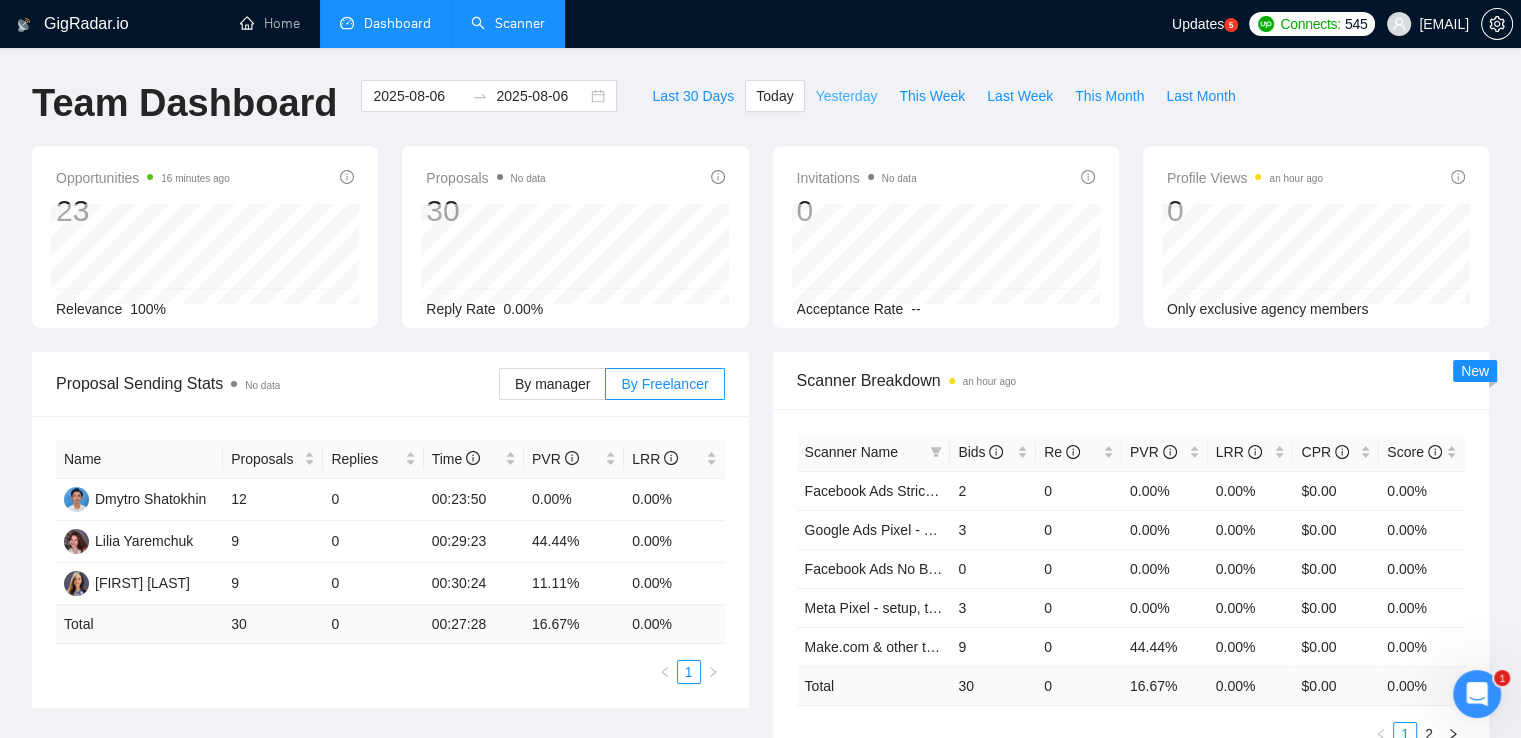 click on "Yesterday" at bounding box center [847, 96] 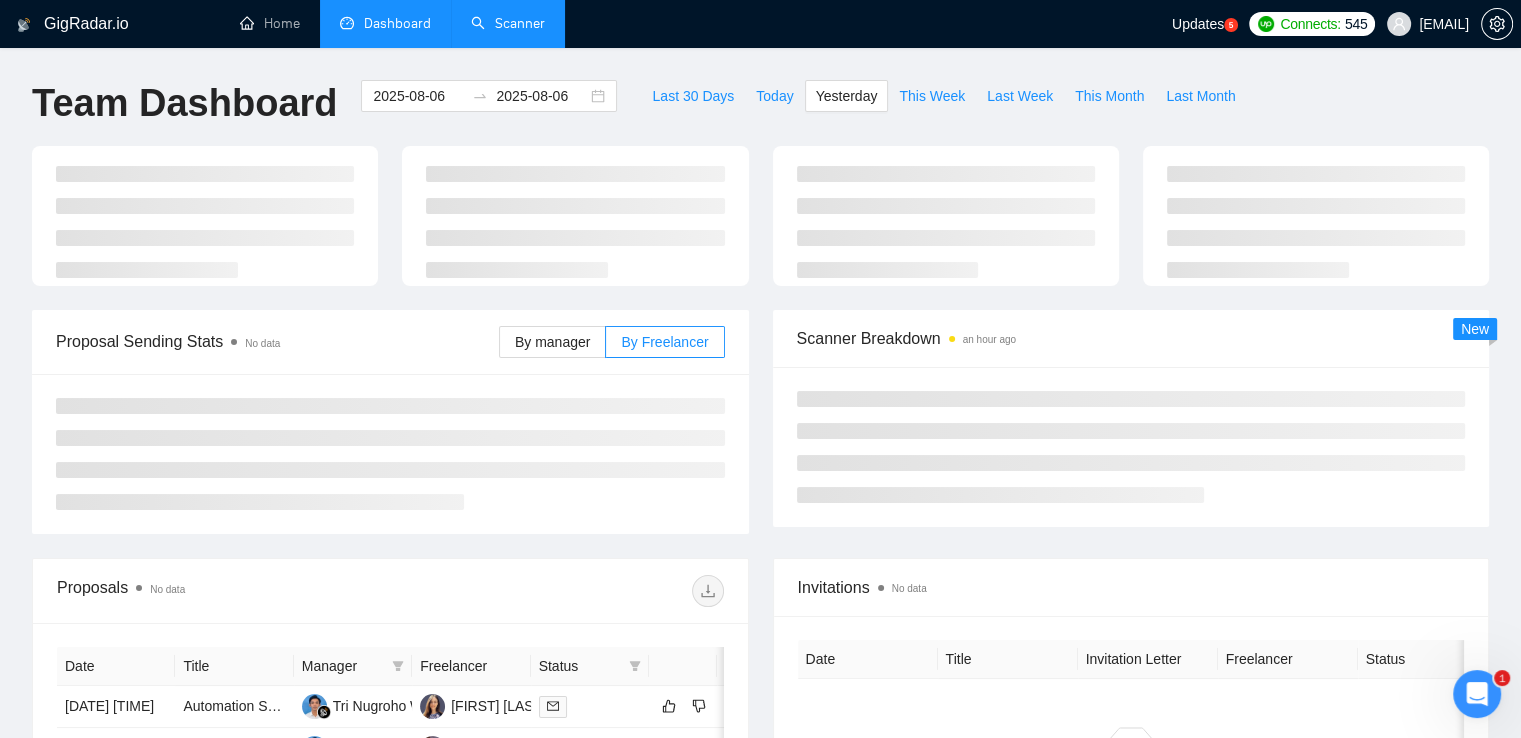 type on "2025-08-05" 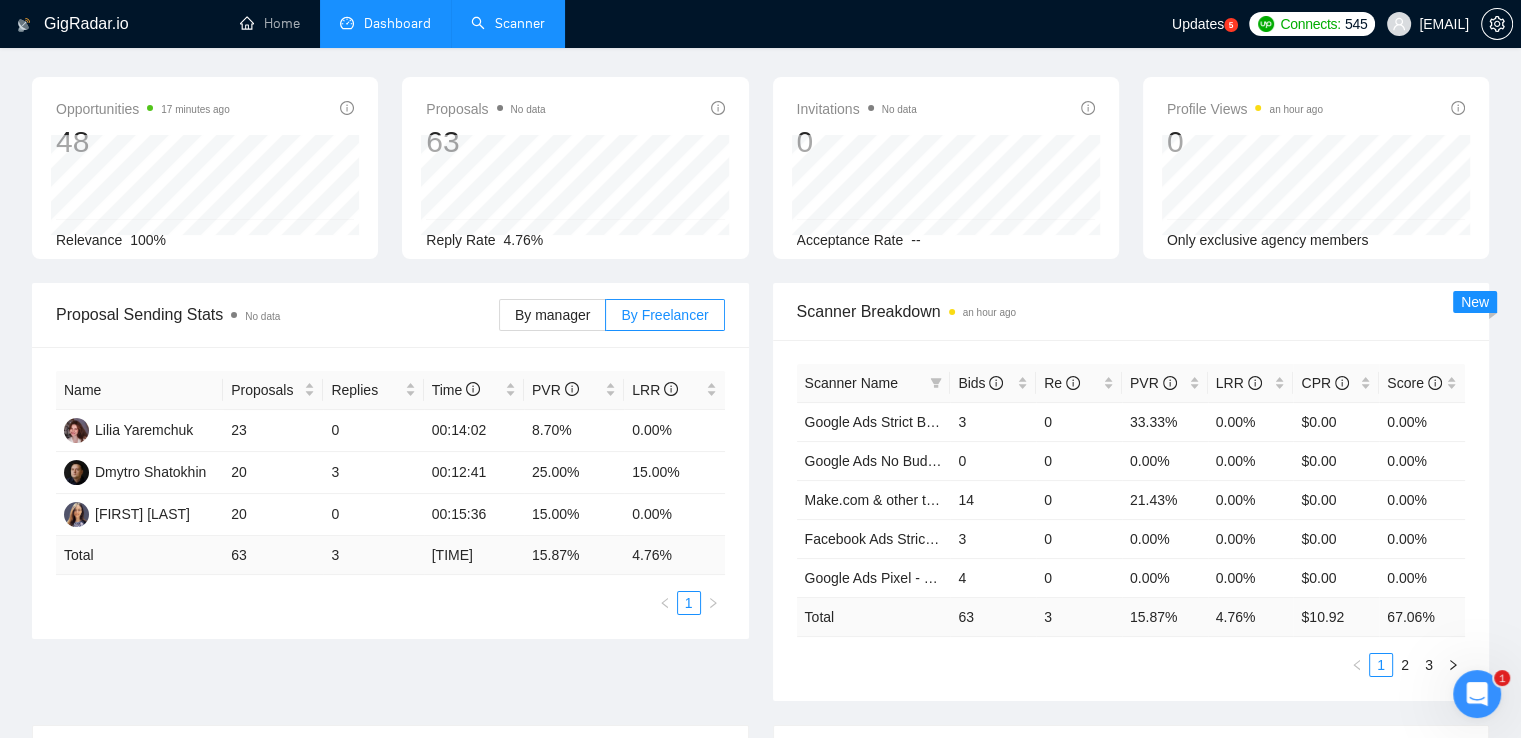 scroll, scrollTop: 0, scrollLeft: 0, axis: both 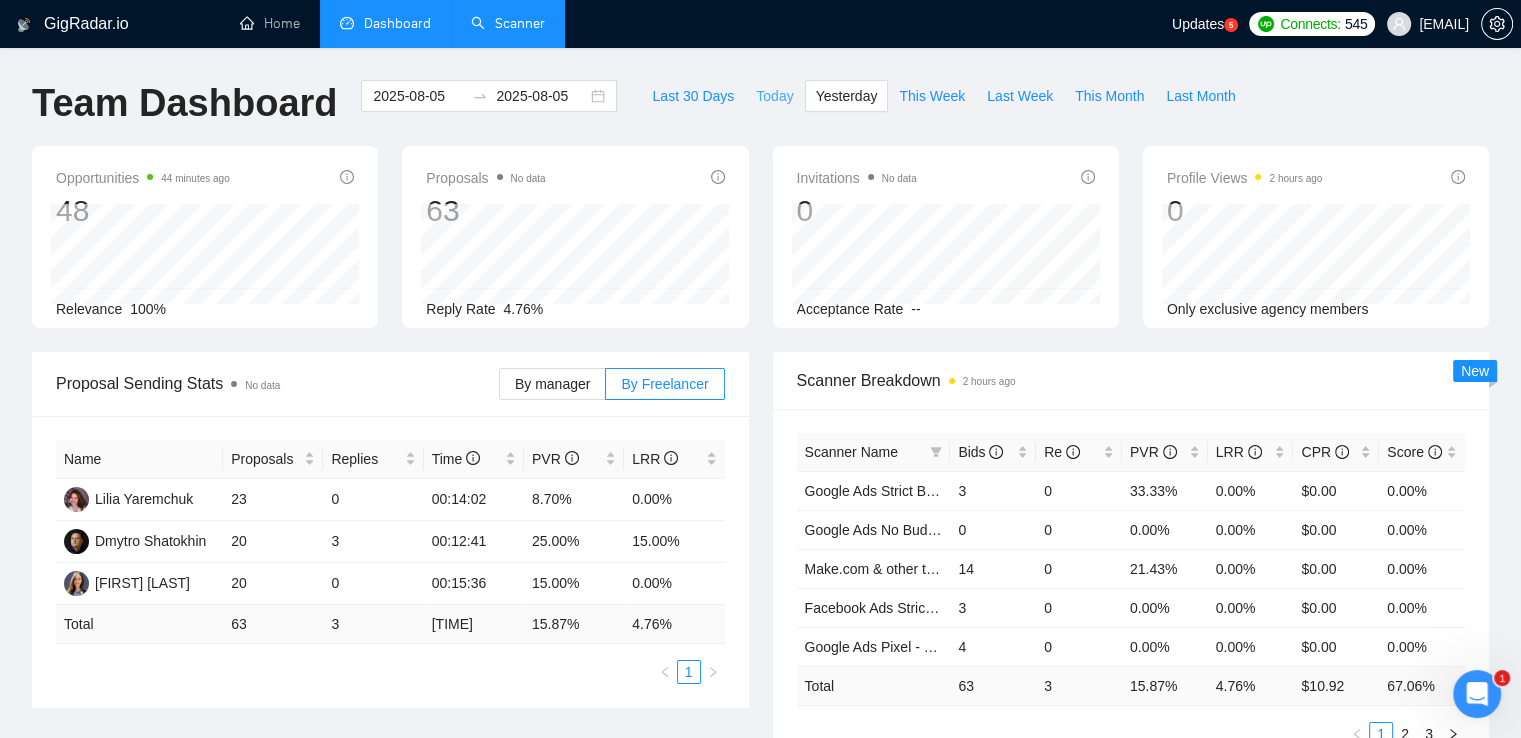 click on "Today" at bounding box center (774, 96) 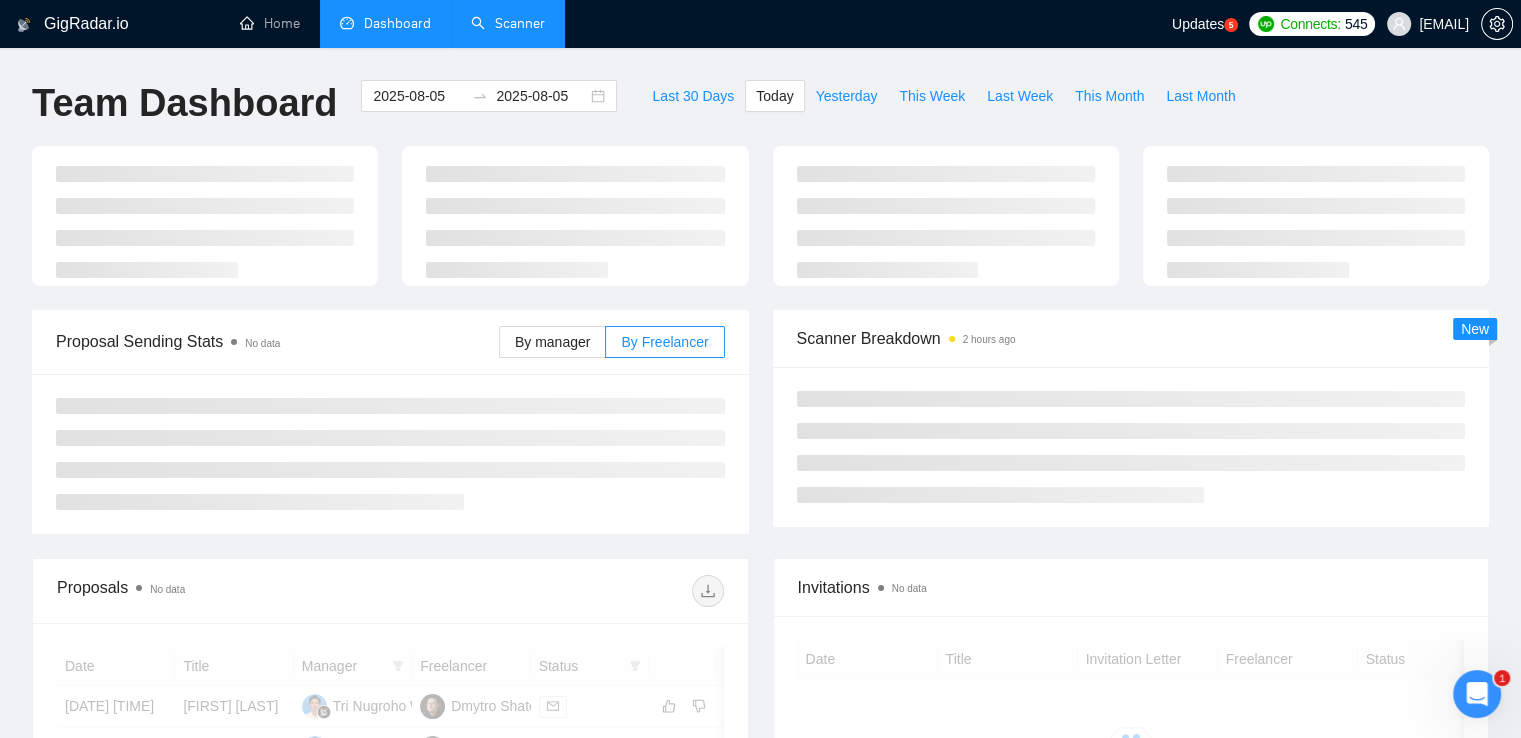 type on "2025-08-06" 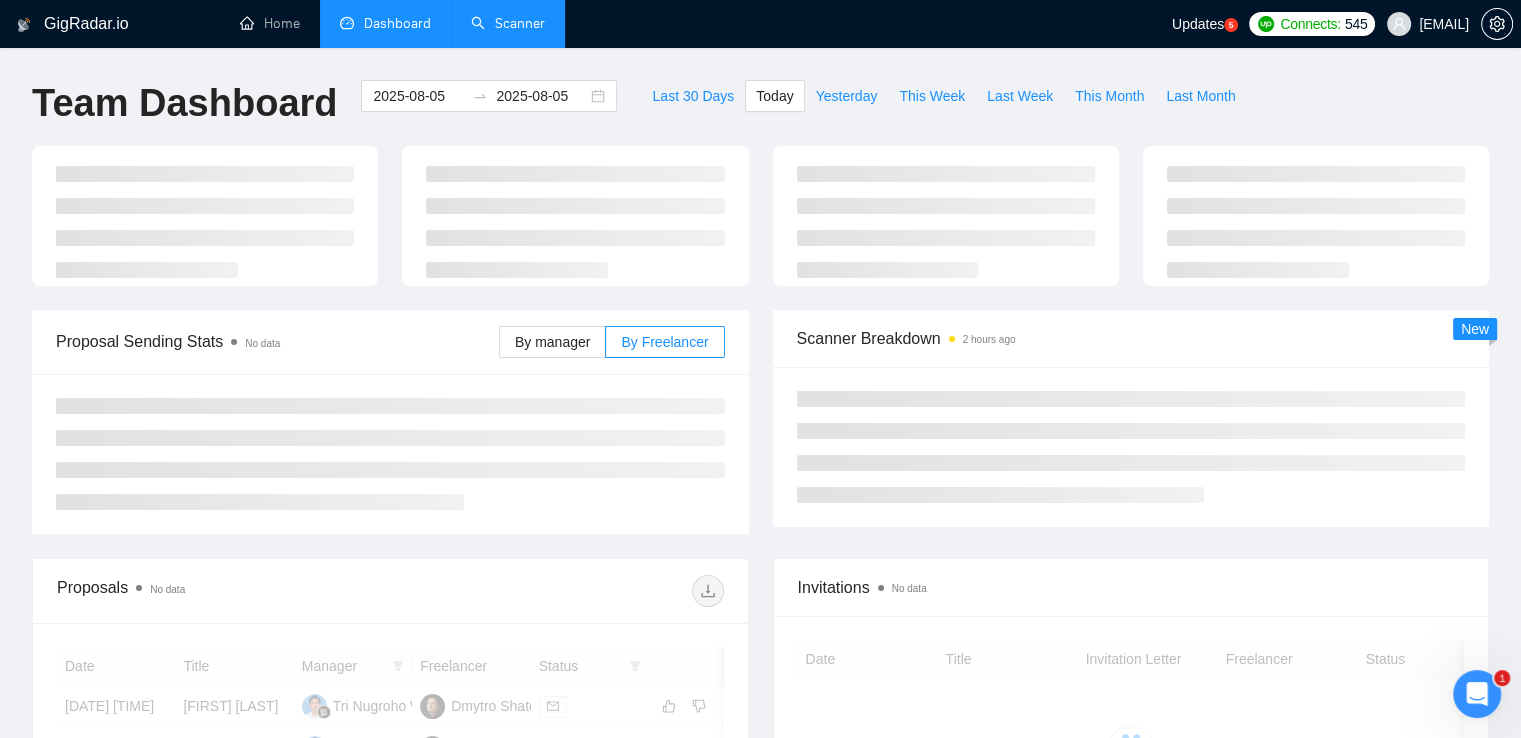 type on "2025-08-06" 